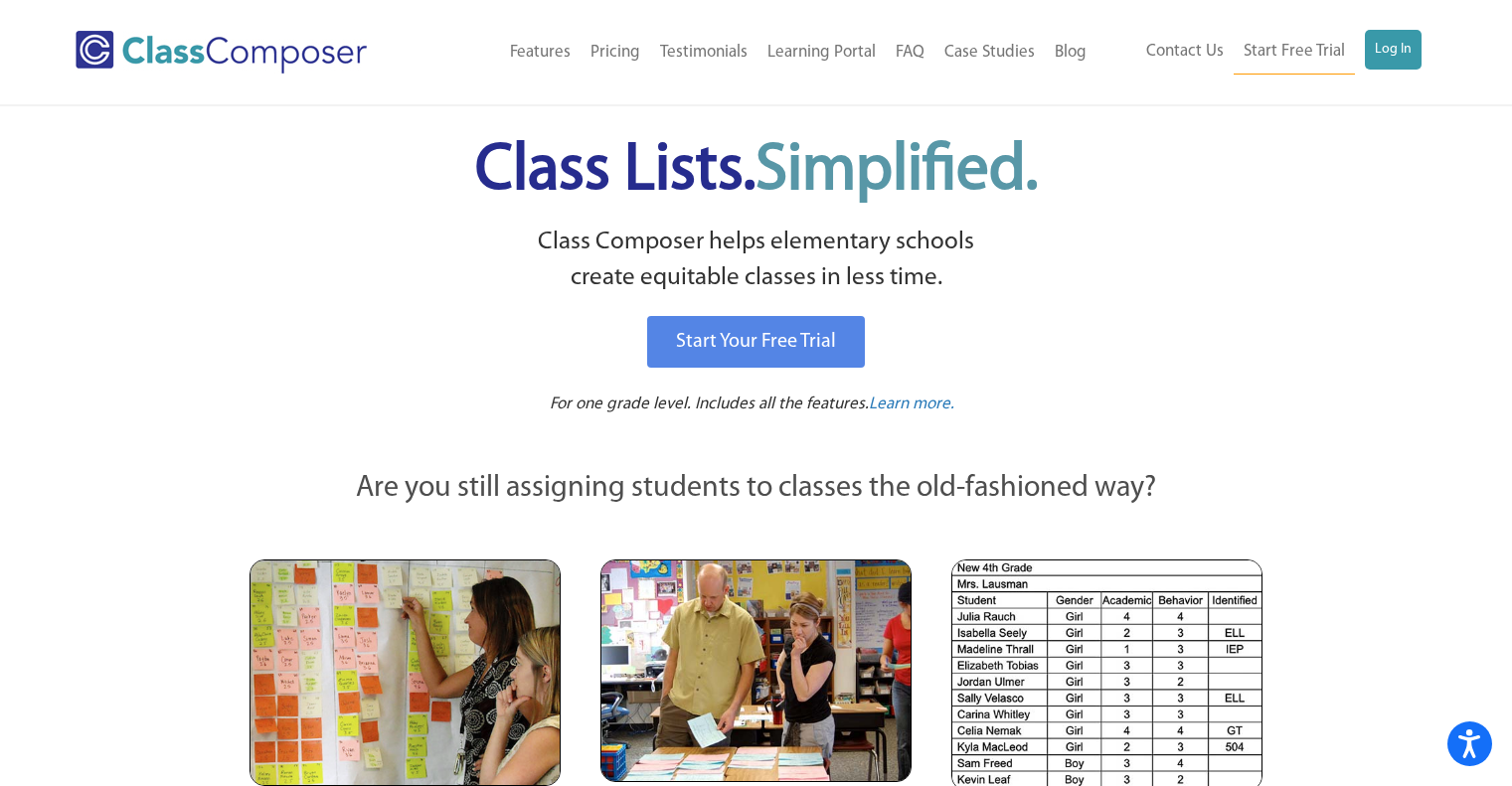 scroll, scrollTop: 0, scrollLeft: 0, axis: both 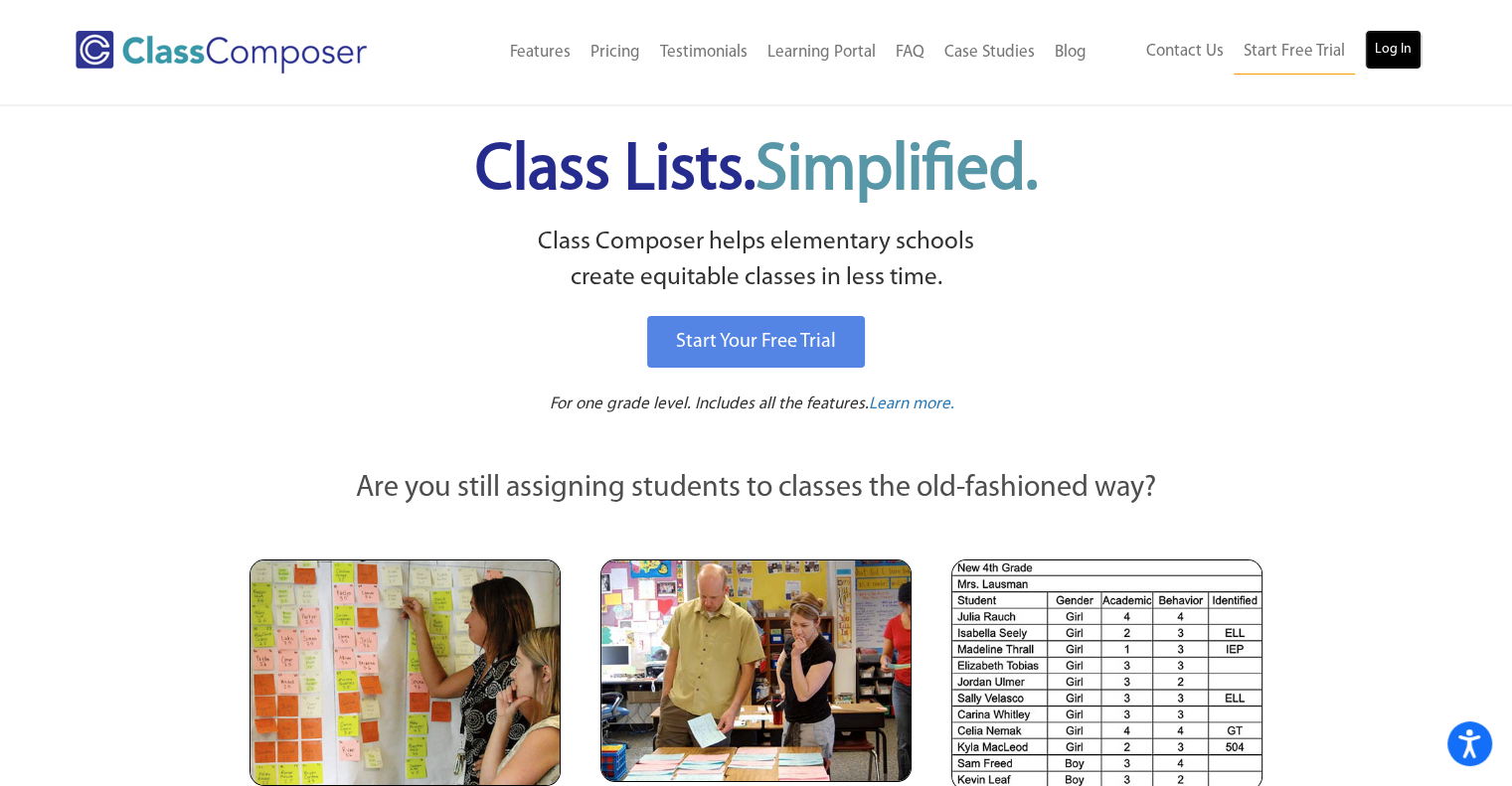 click on "Log In" at bounding box center (1393, 50) 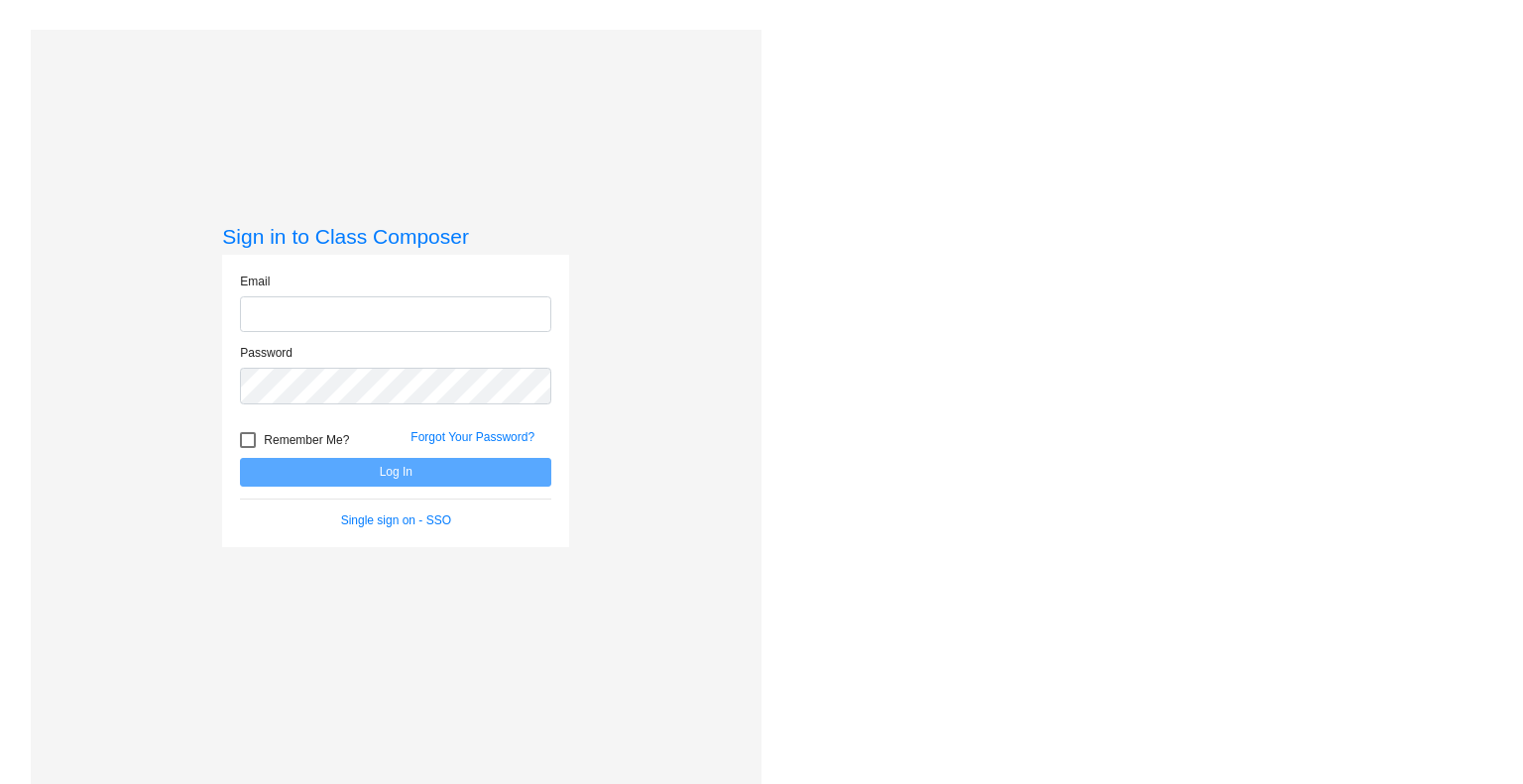 scroll, scrollTop: 0, scrollLeft: 0, axis: both 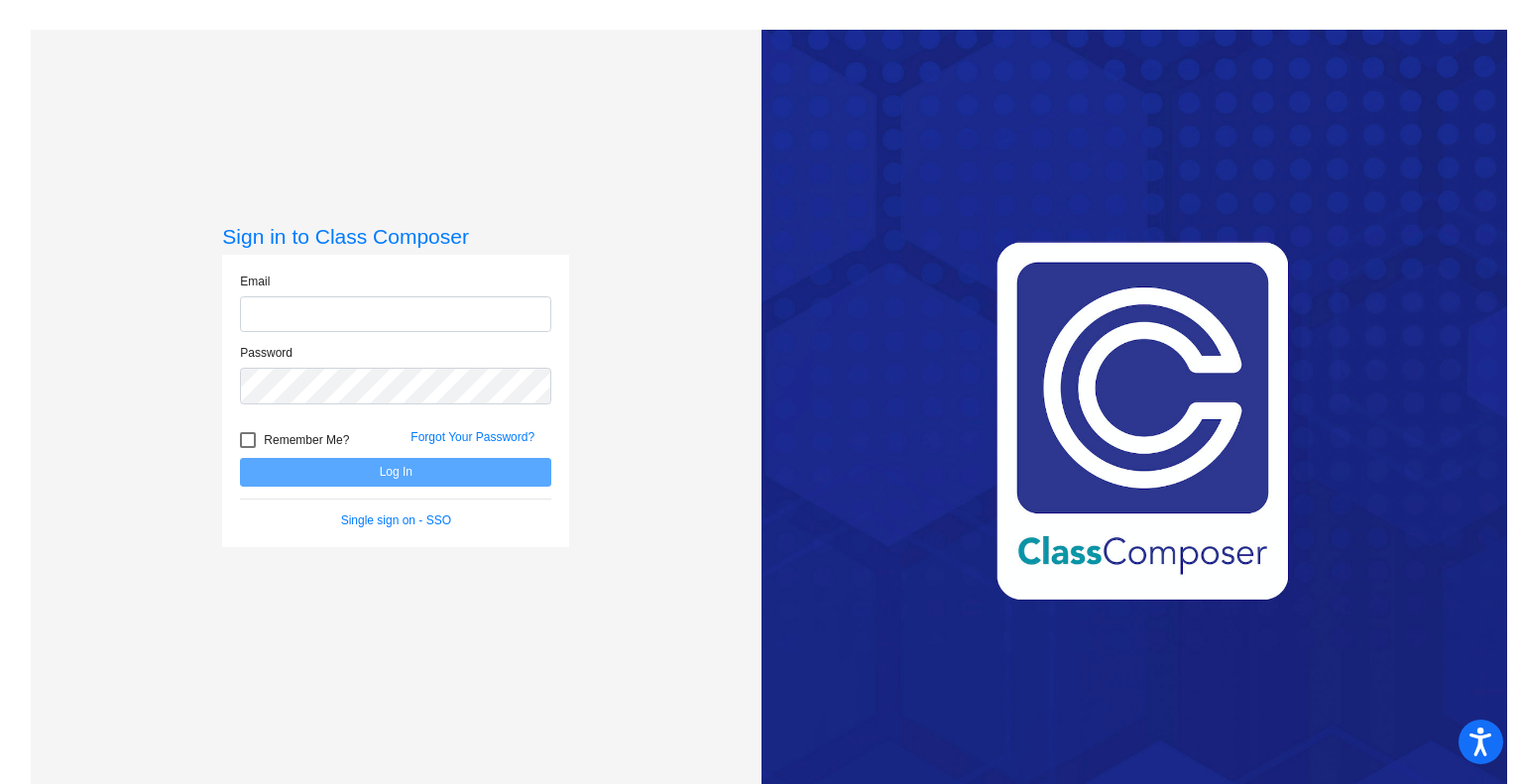 type on "[EMAIL]" 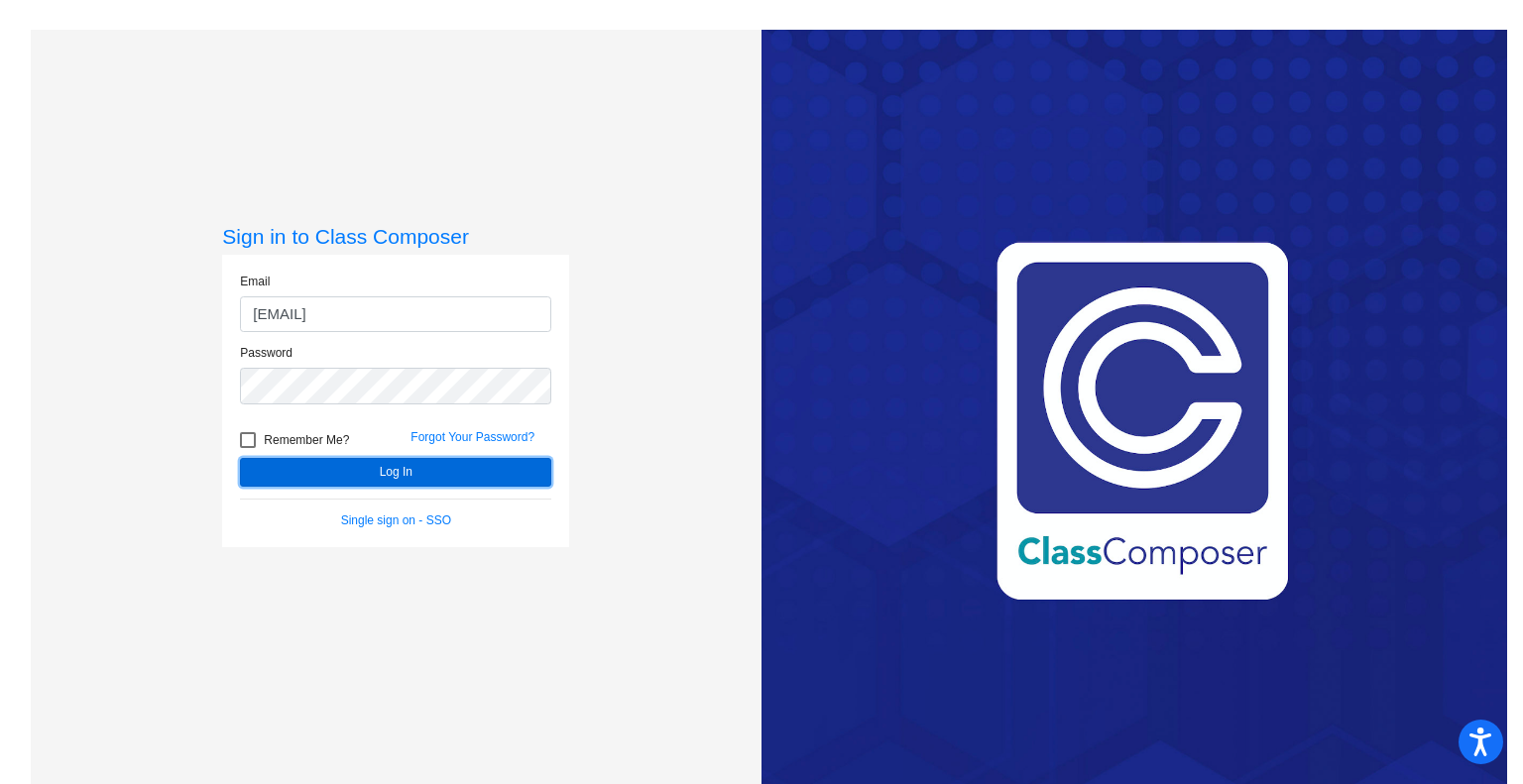 click on "Log In" 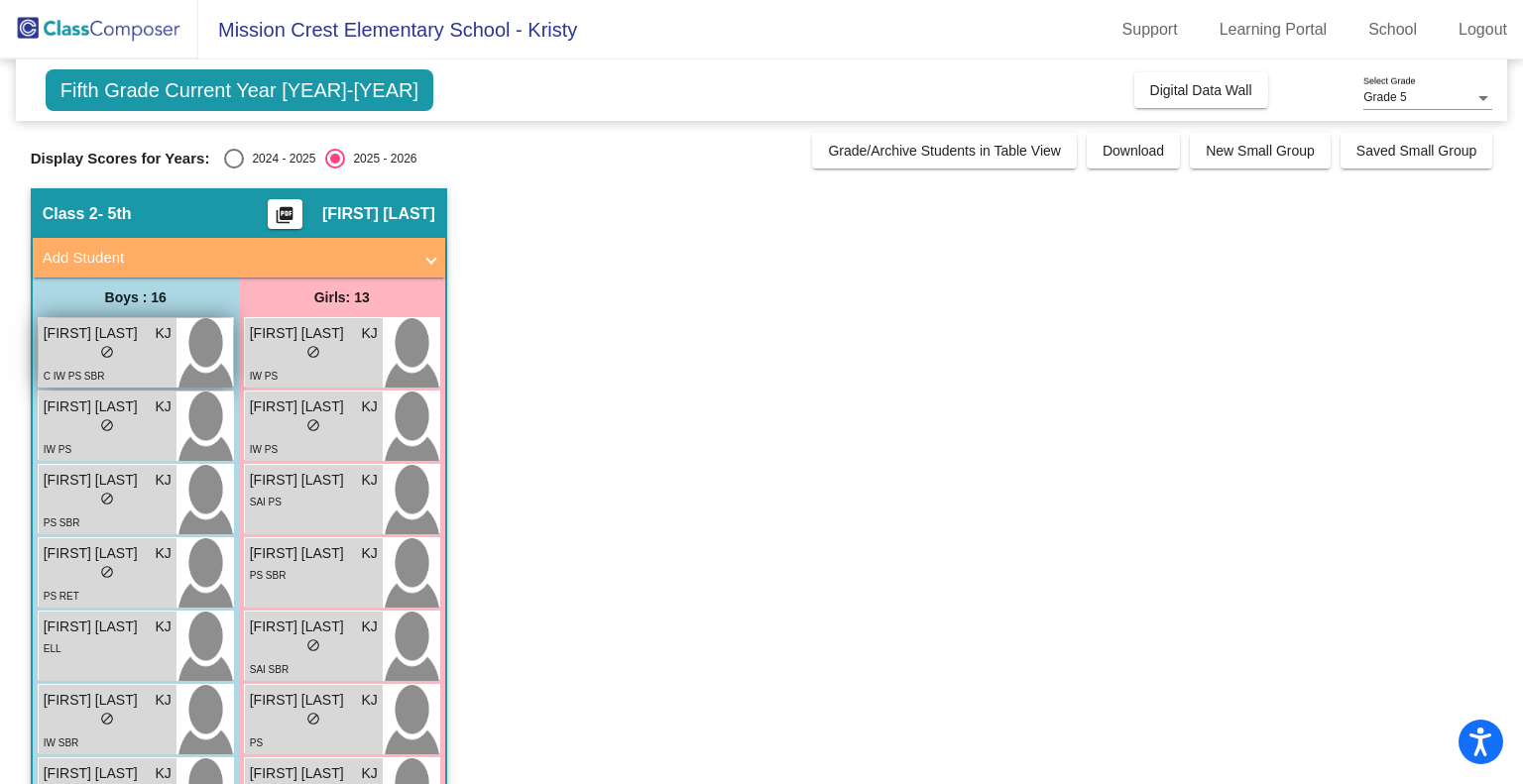 click on "do_not_disturb_alt" at bounding box center [107, 352] 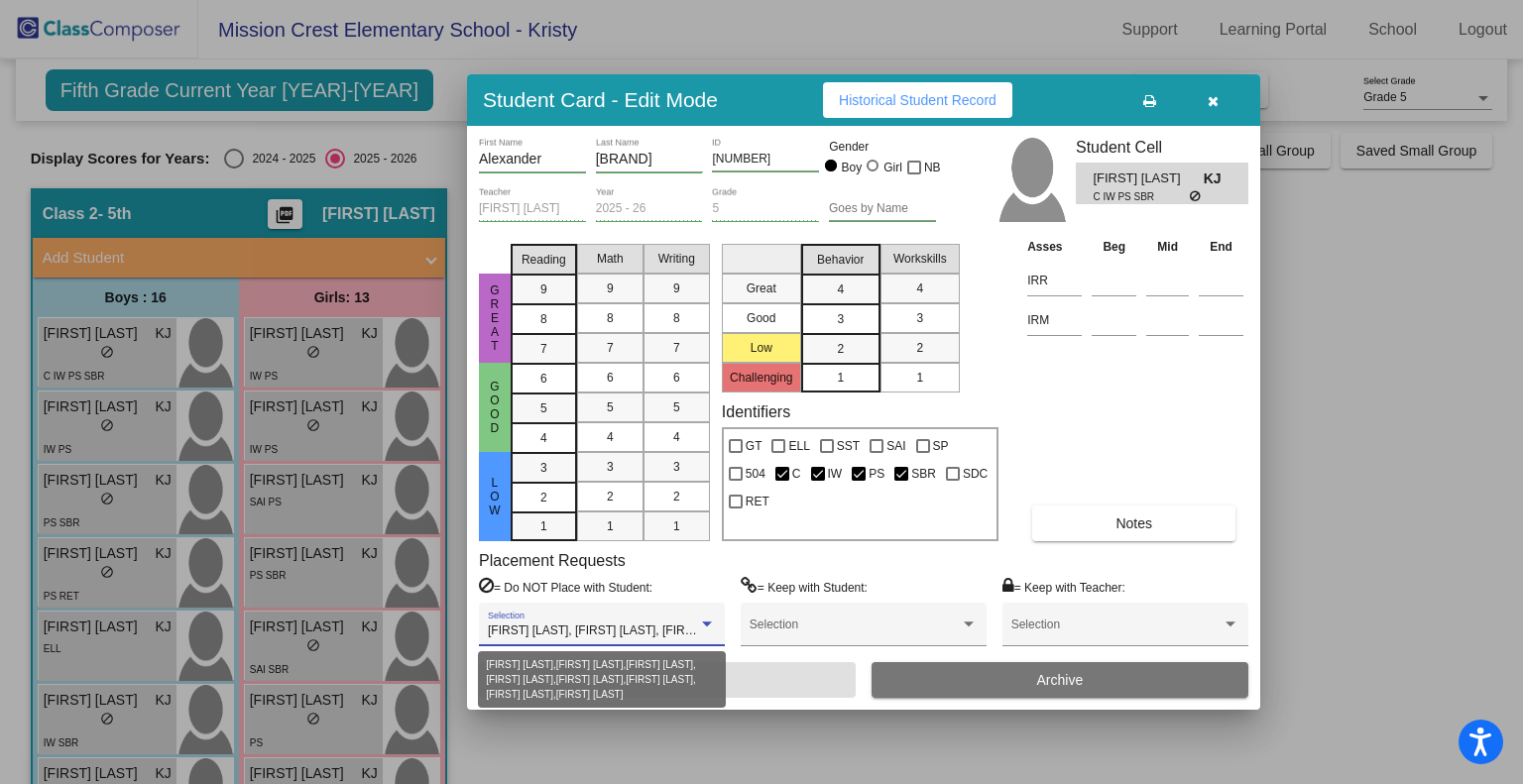 click on "[FIRST] [LAST], [FIRST] [LAST], [FIRST] [LAST], [FIRST] [LAST], [FIRST] [LAST], [FIRST] [LAST], [FIRST] [LAST], [FIRST] [LAST]" at bounding box center [833, 630] 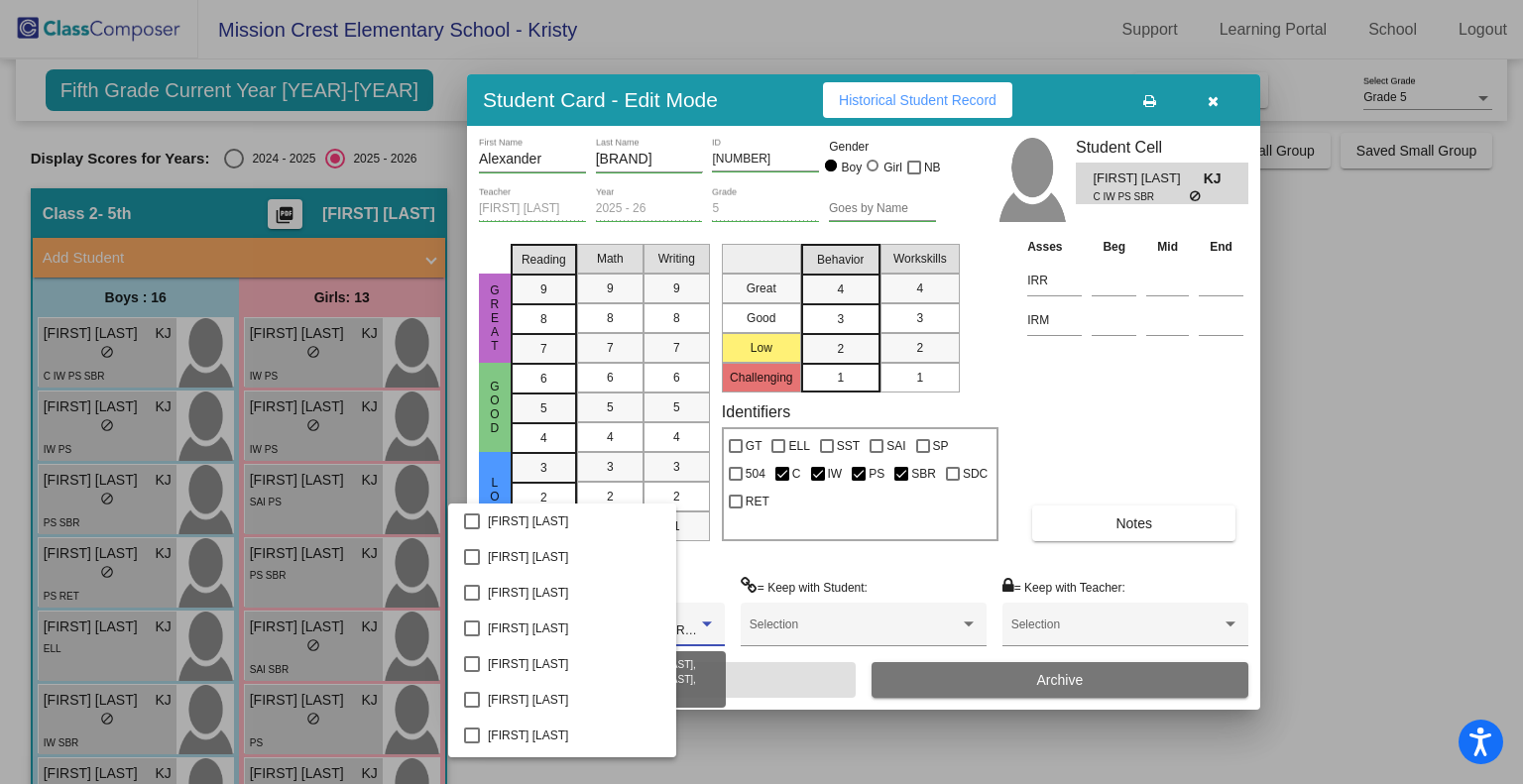 scroll, scrollTop: 355, scrollLeft: 0, axis: vertical 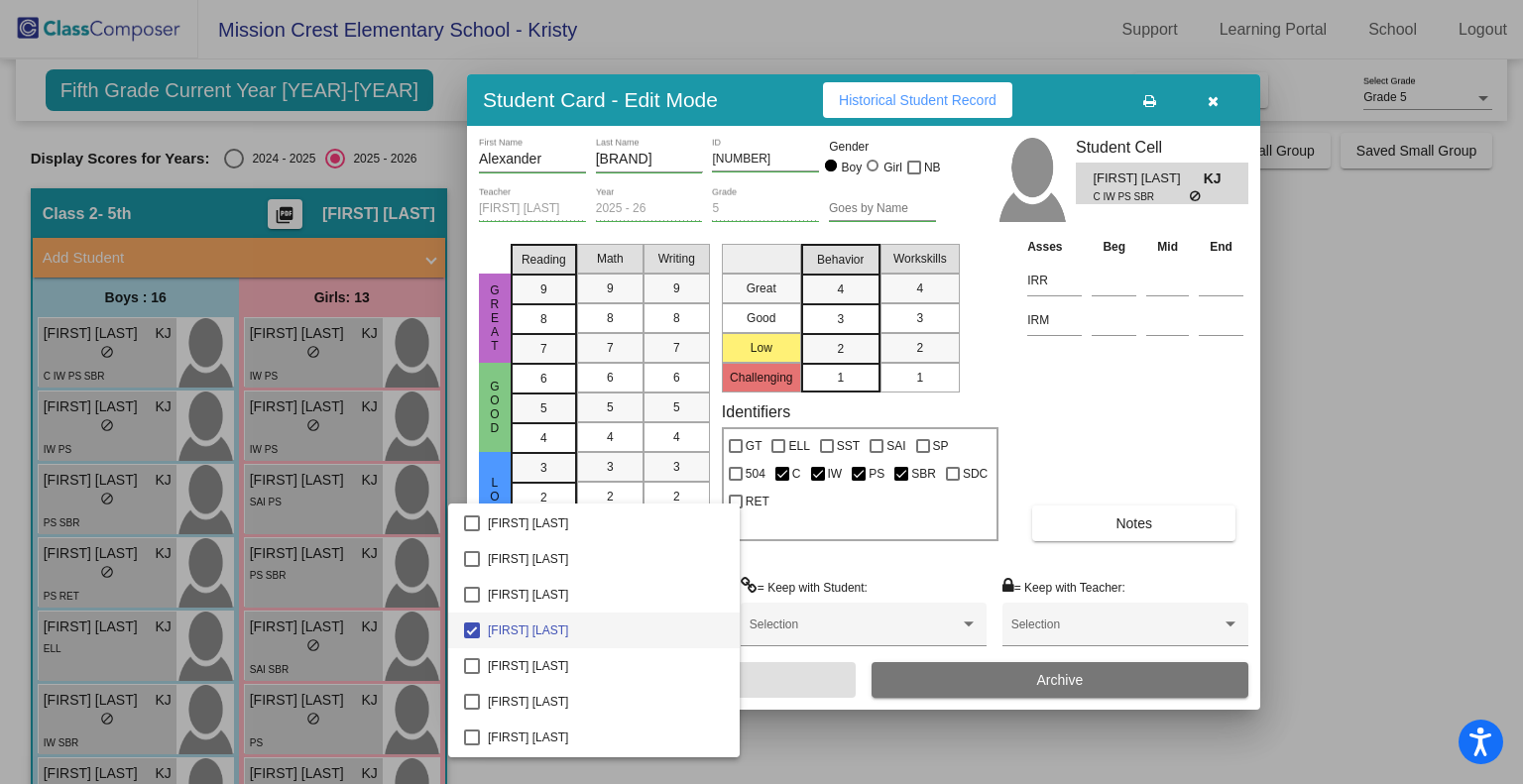 click at bounding box center (762, 392) 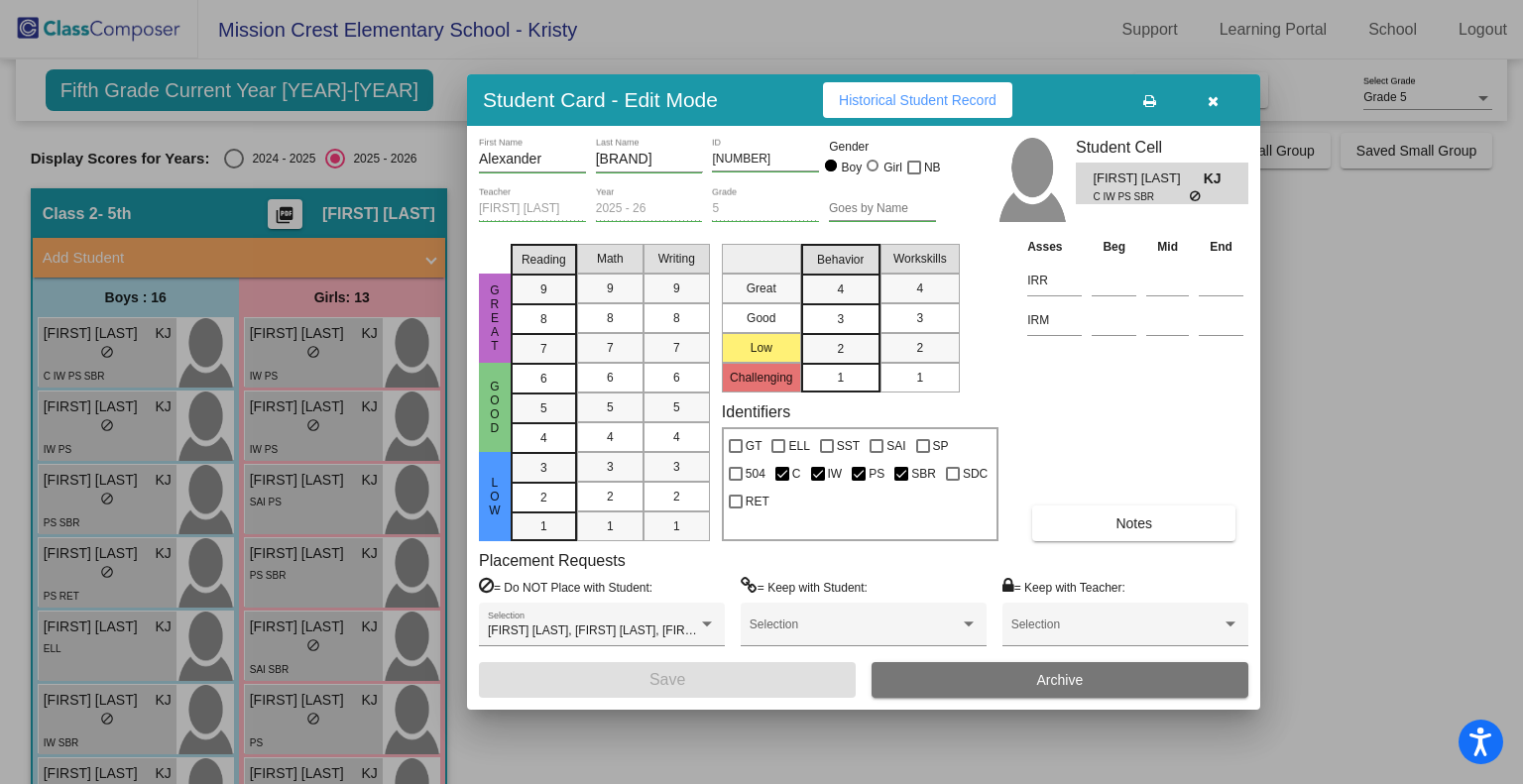 click on "Notes" at bounding box center (1133, 523) 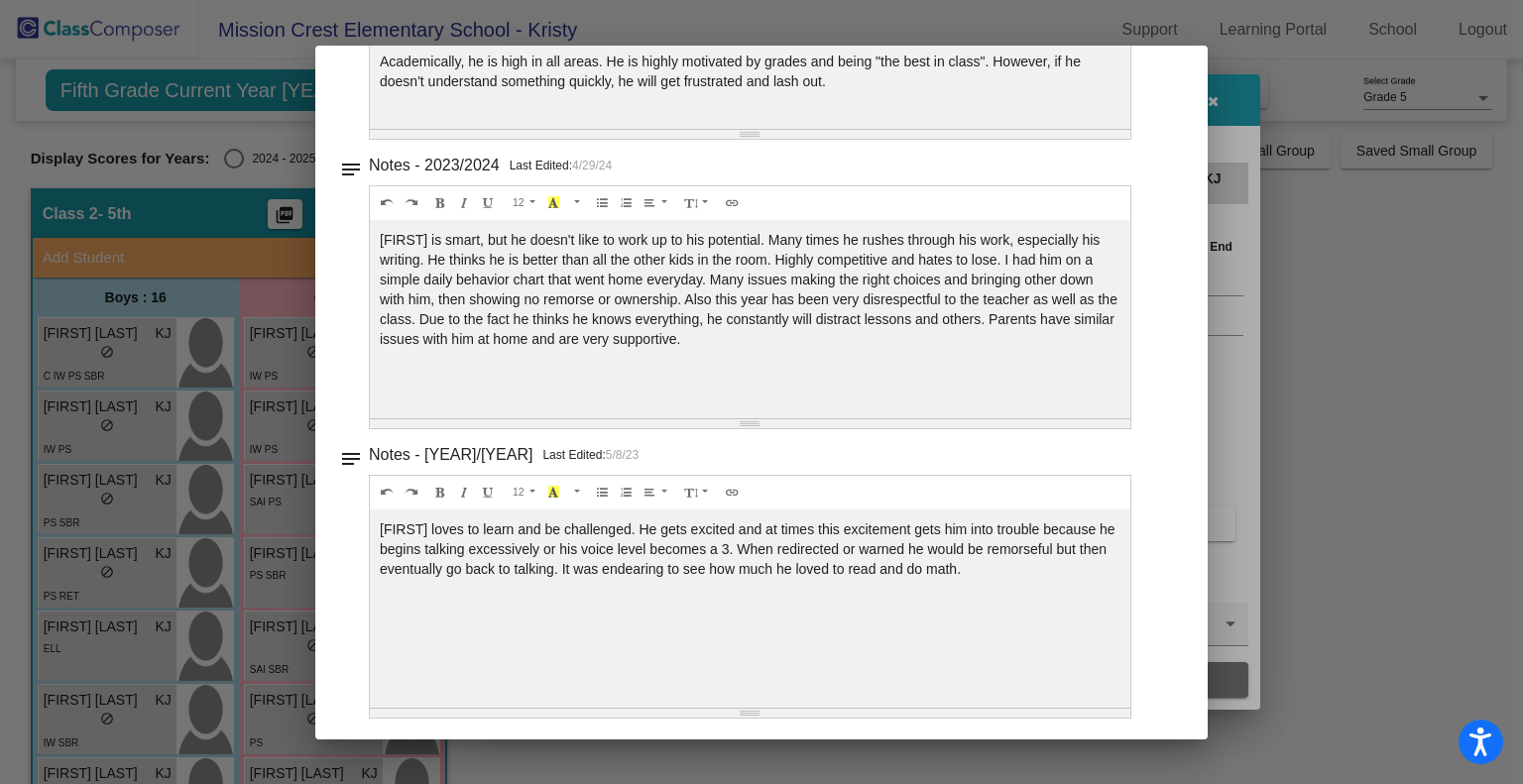 scroll, scrollTop: 0, scrollLeft: 0, axis: both 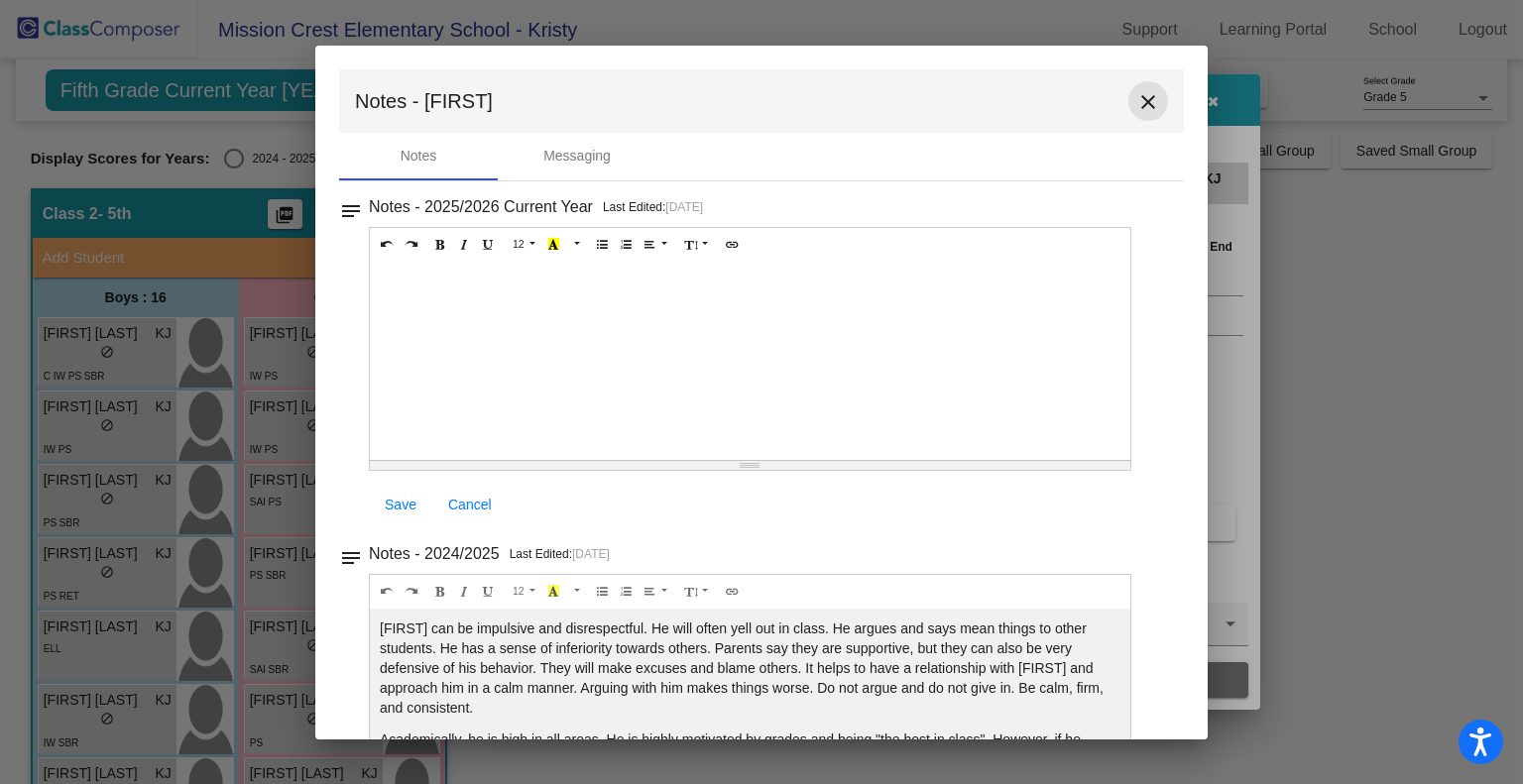 click on "close" at bounding box center [1148, 102] 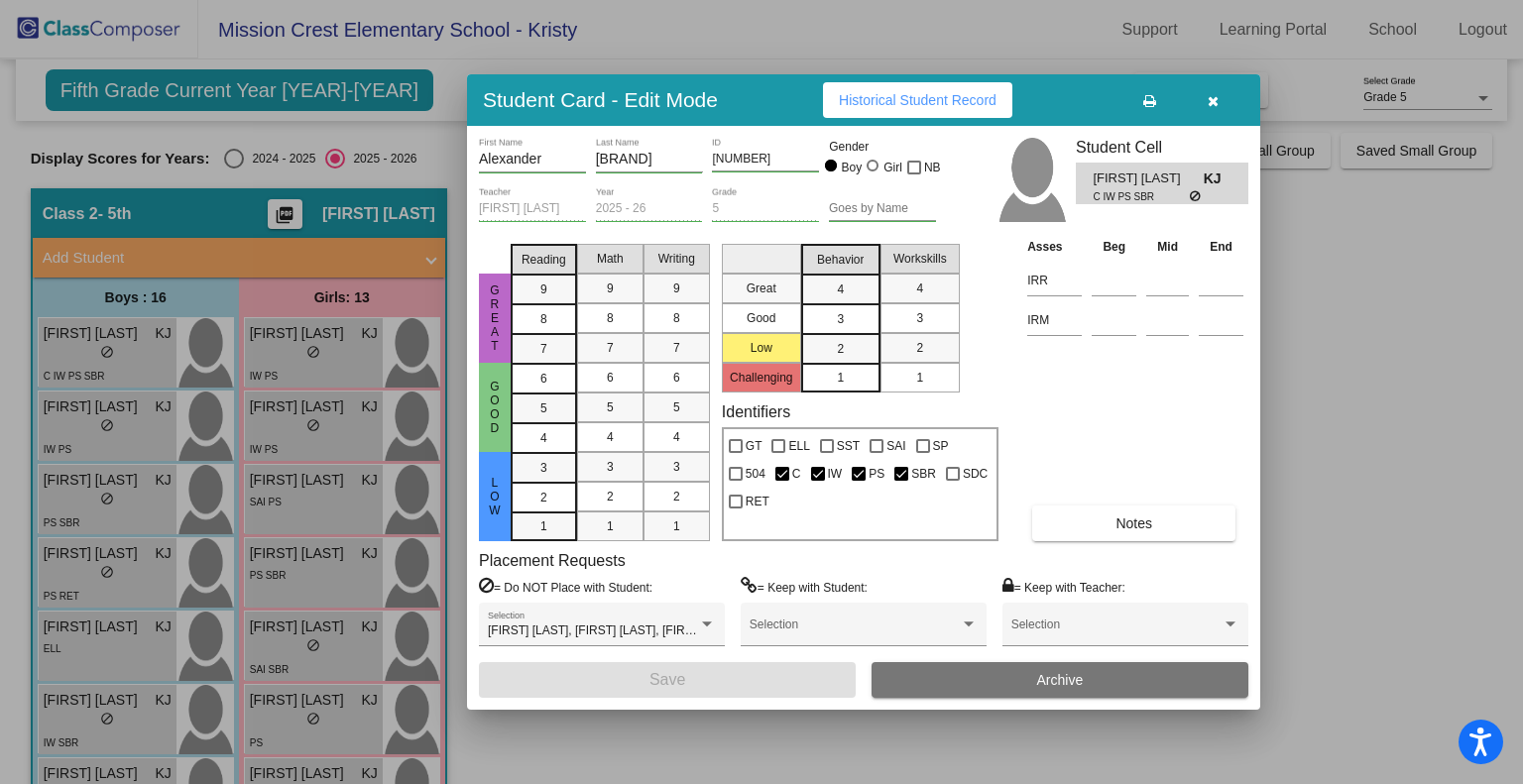 click at bounding box center [1213, 101] 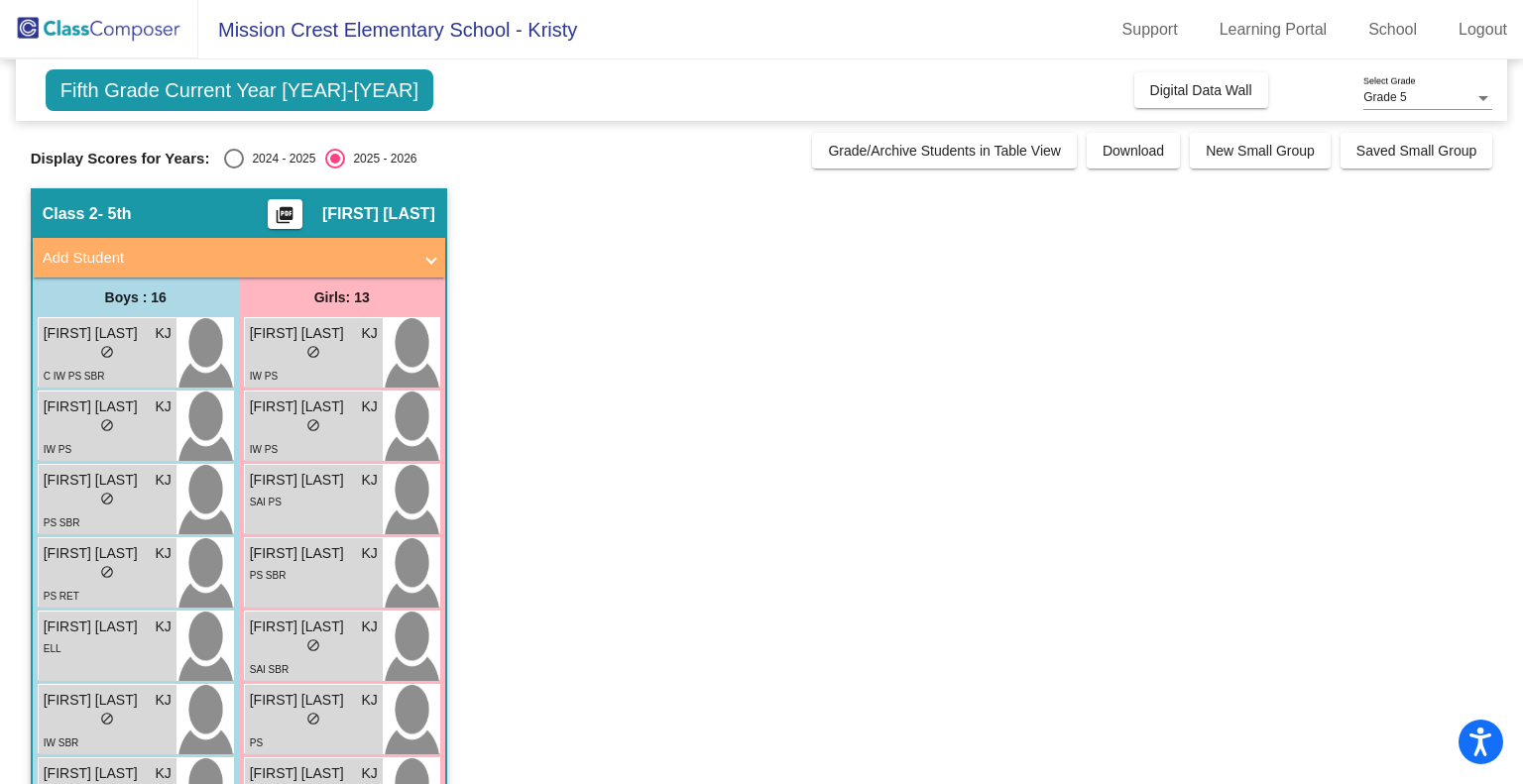 click at bounding box center [234, 159] 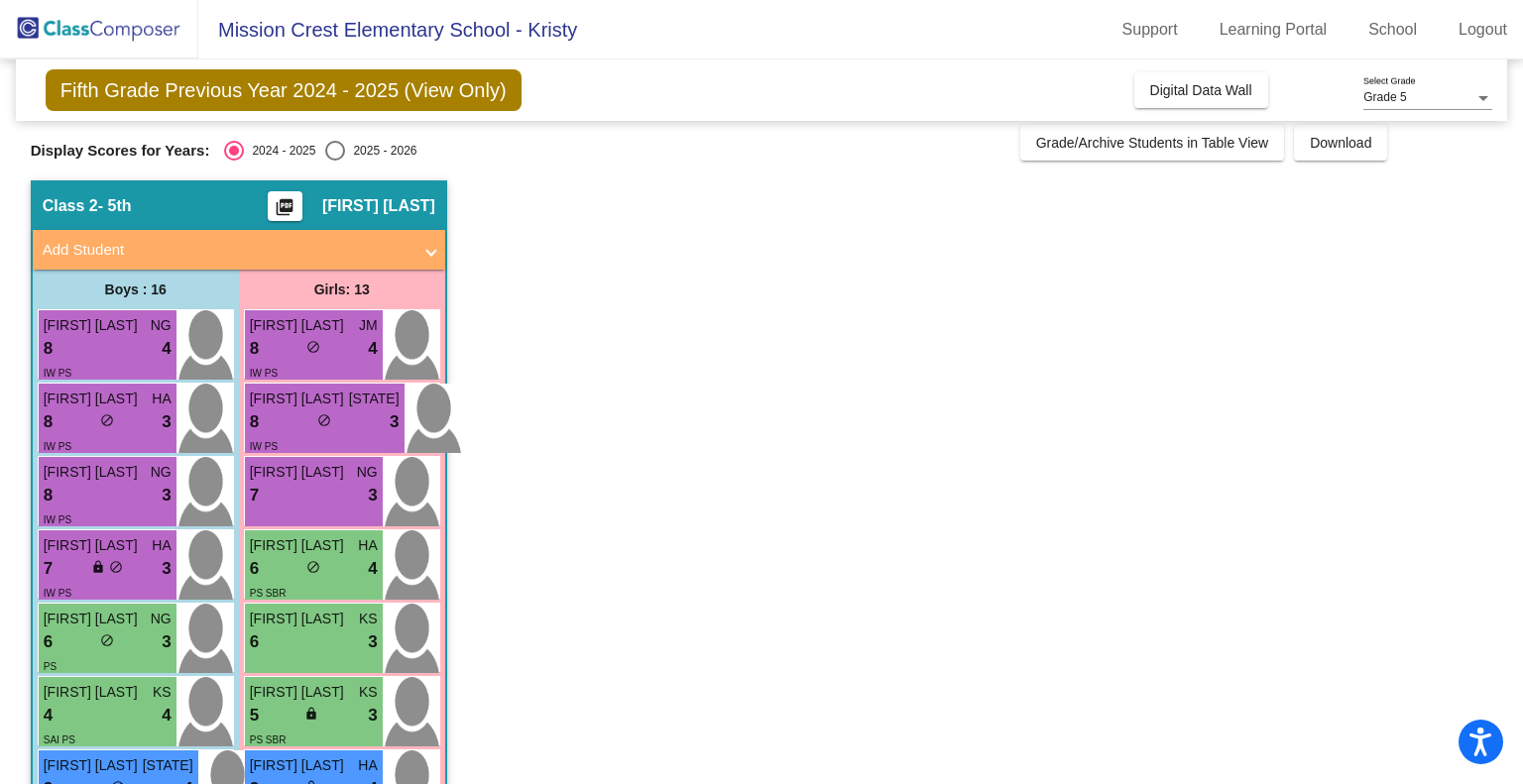 scroll, scrollTop: 8, scrollLeft: 0, axis: vertical 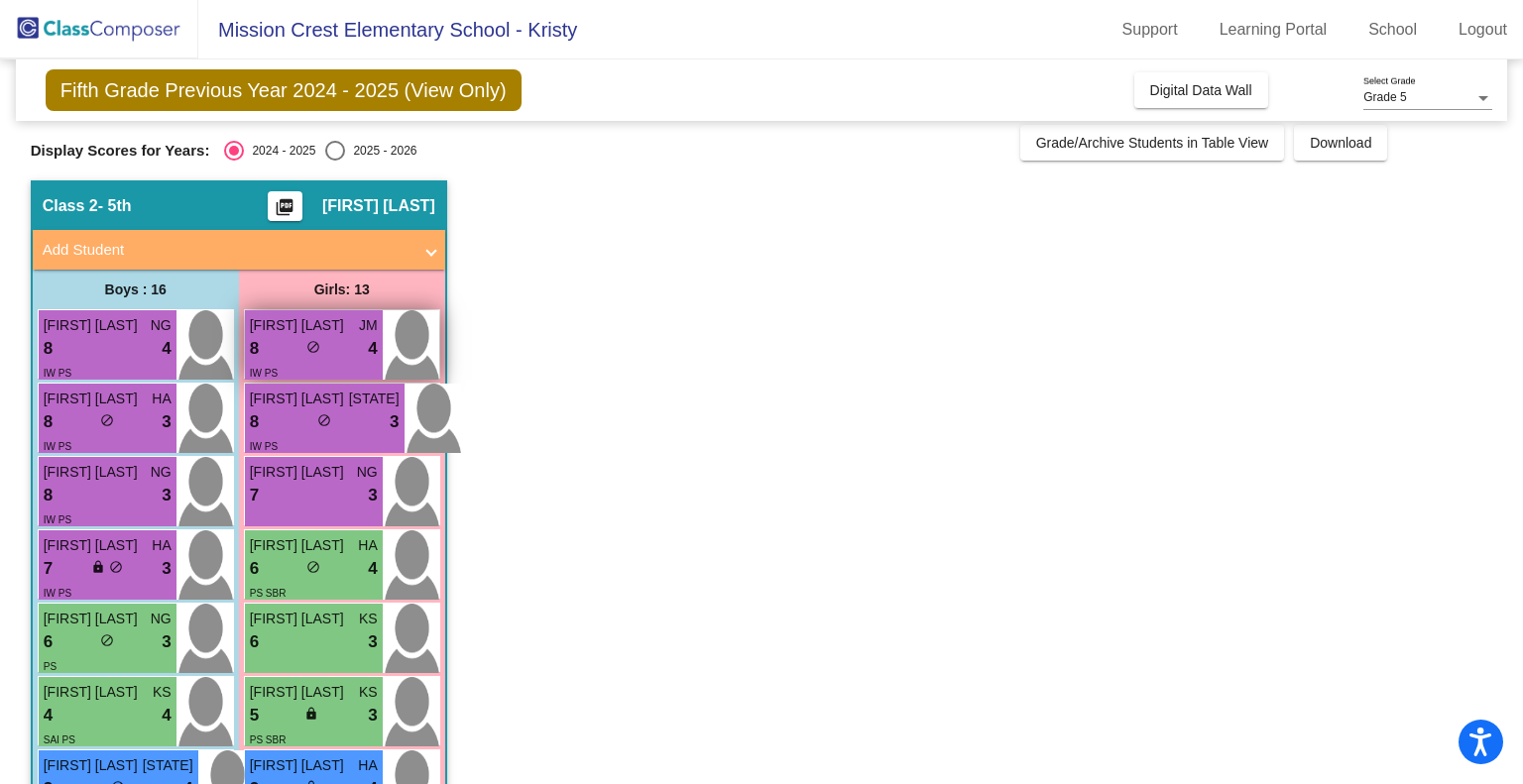 click on "IW PS" at bounding box center (313, 372) 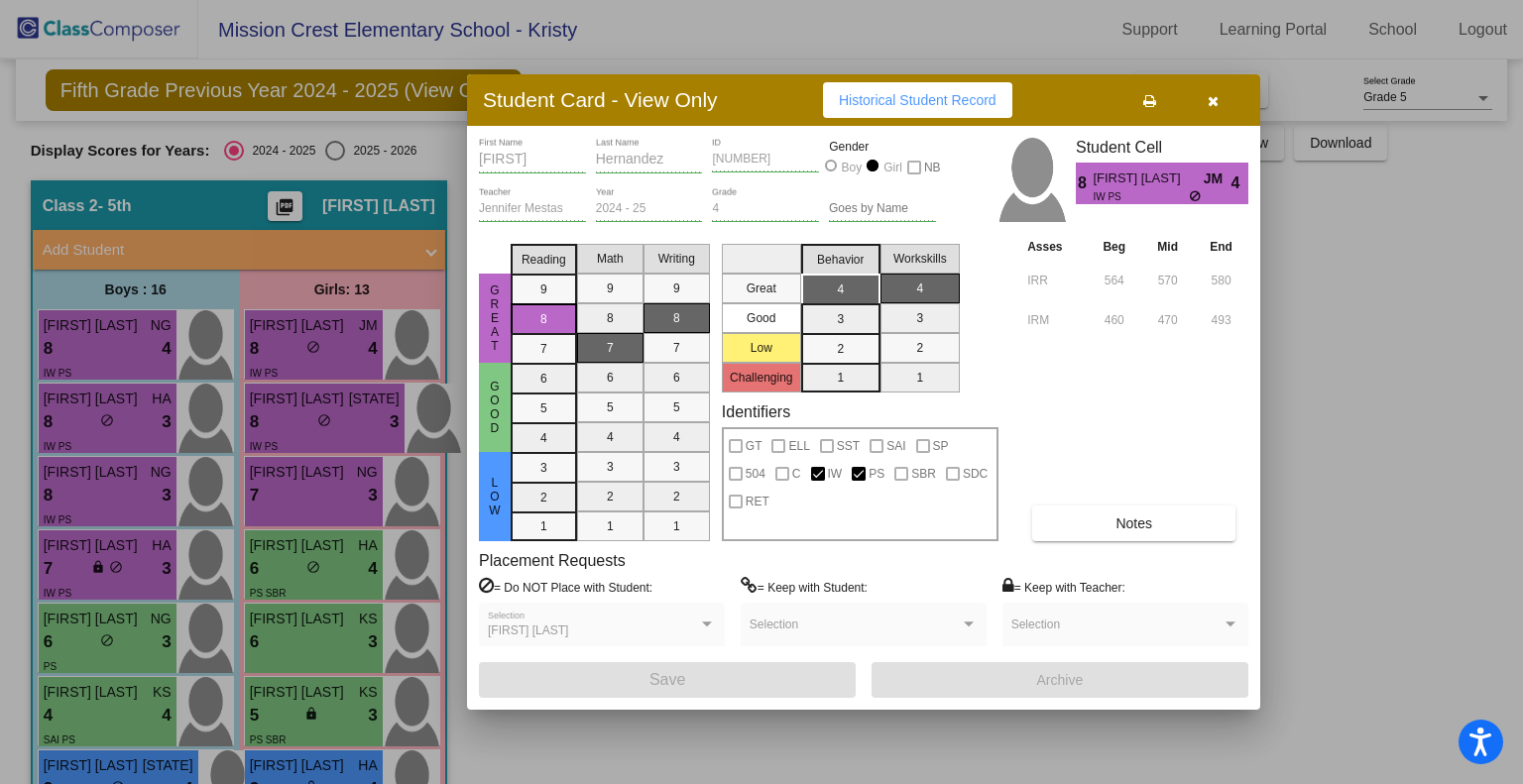 click at bounding box center (1213, 101) 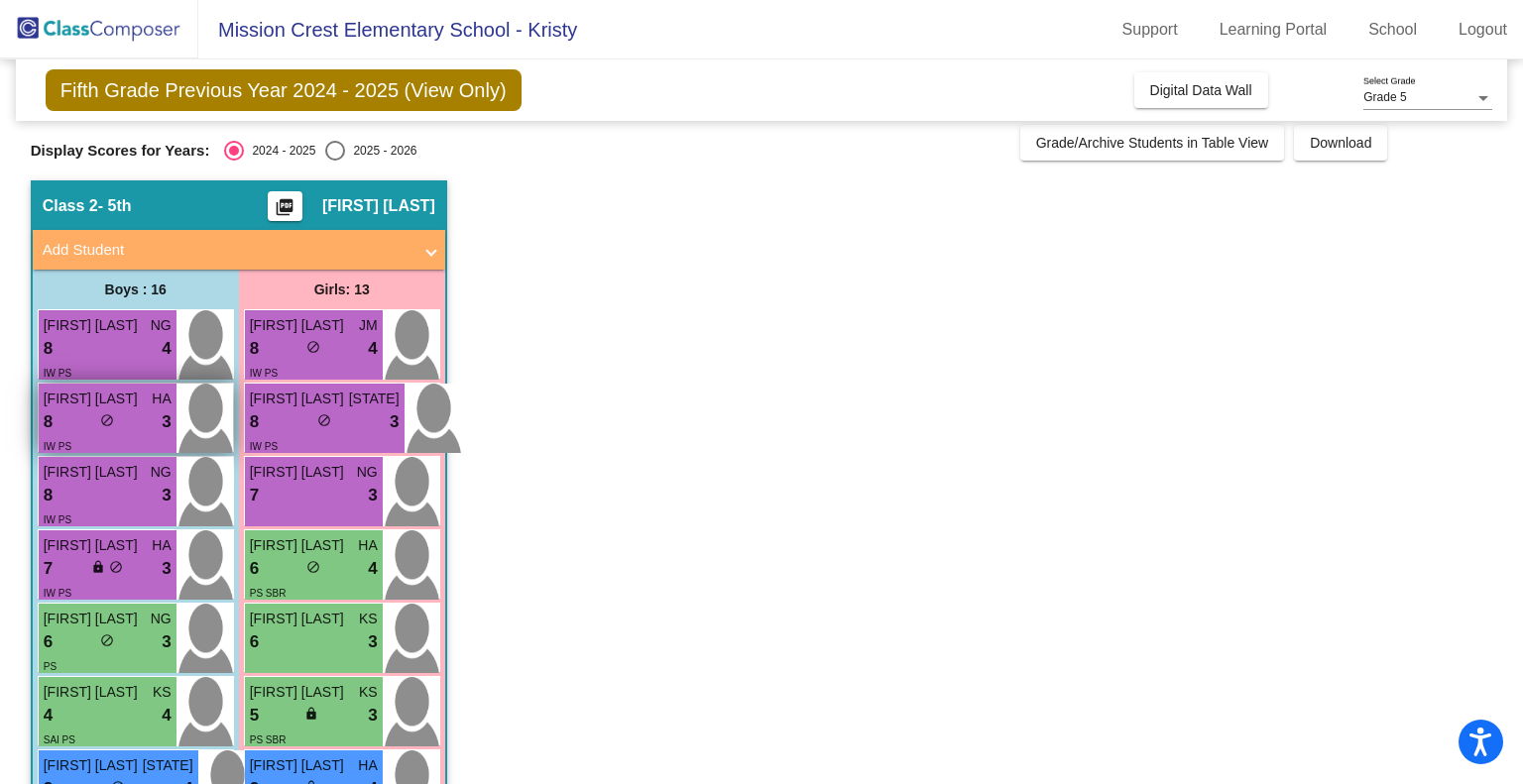 drag, startPoint x: 485, startPoint y: 454, endPoint x: 104, endPoint y: 421, distance: 382.42646 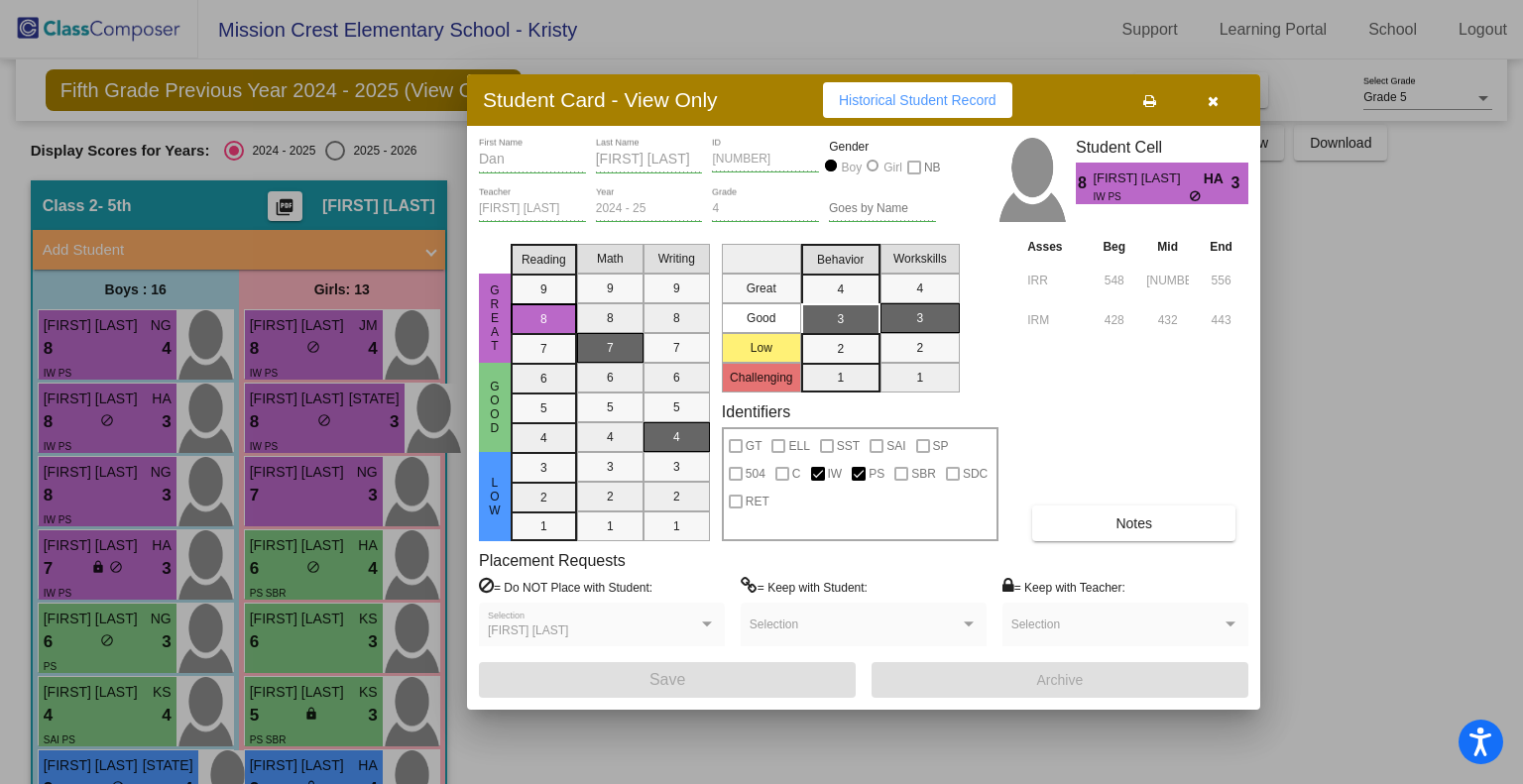click at bounding box center [1213, 101] 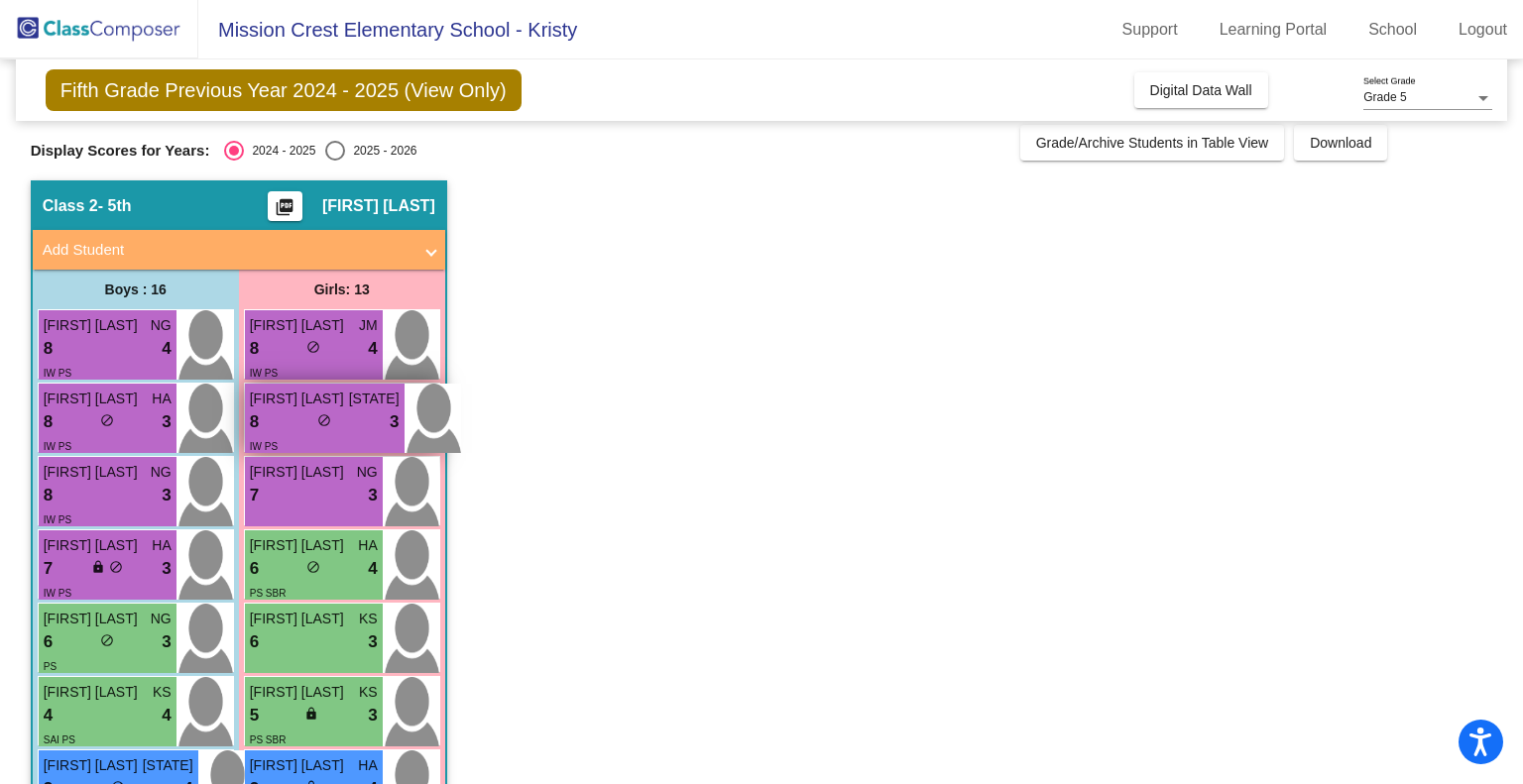 click on "8 lock do_not_disturb_alt 3" at bounding box center [324, 422] 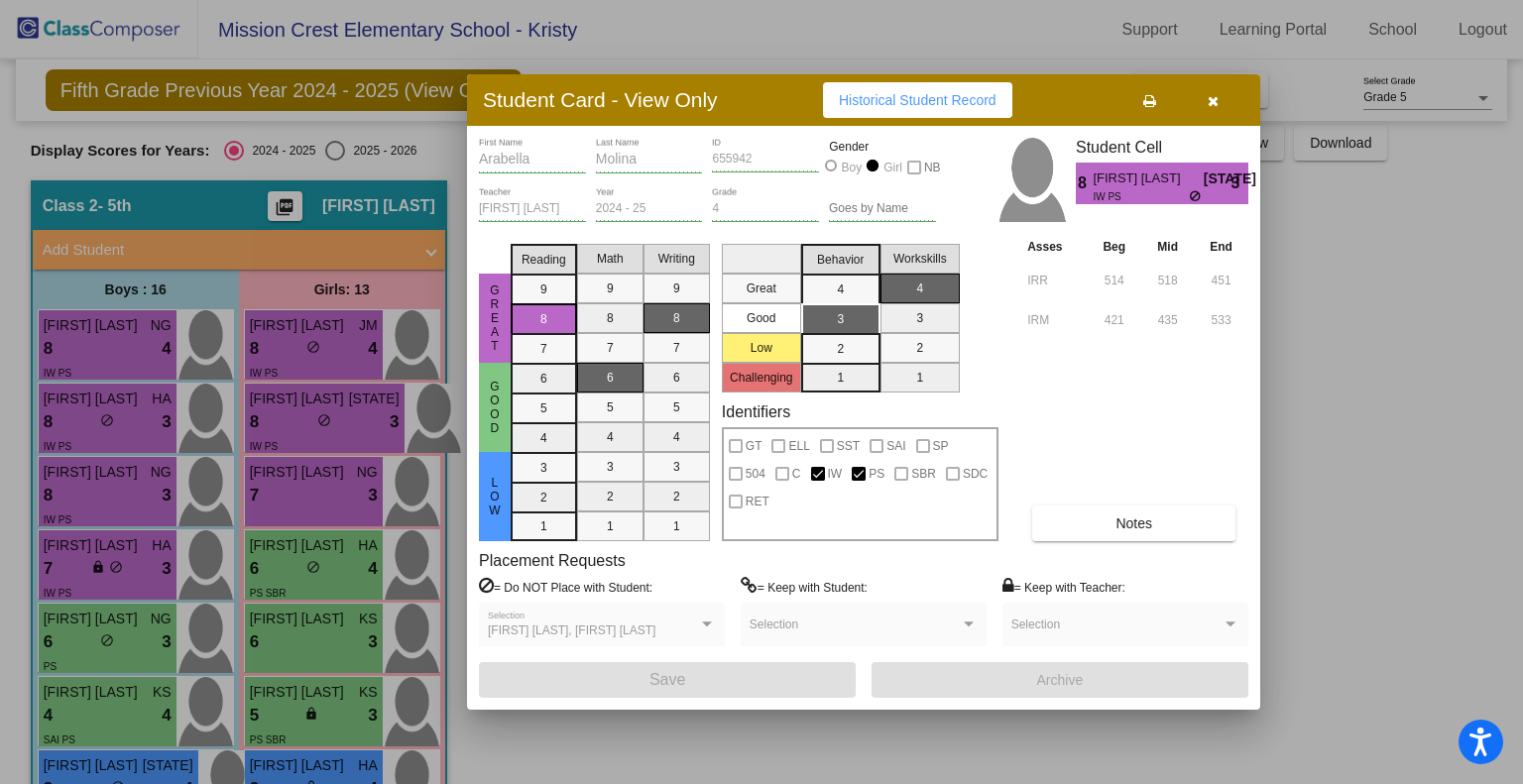 click at bounding box center (1213, 100) 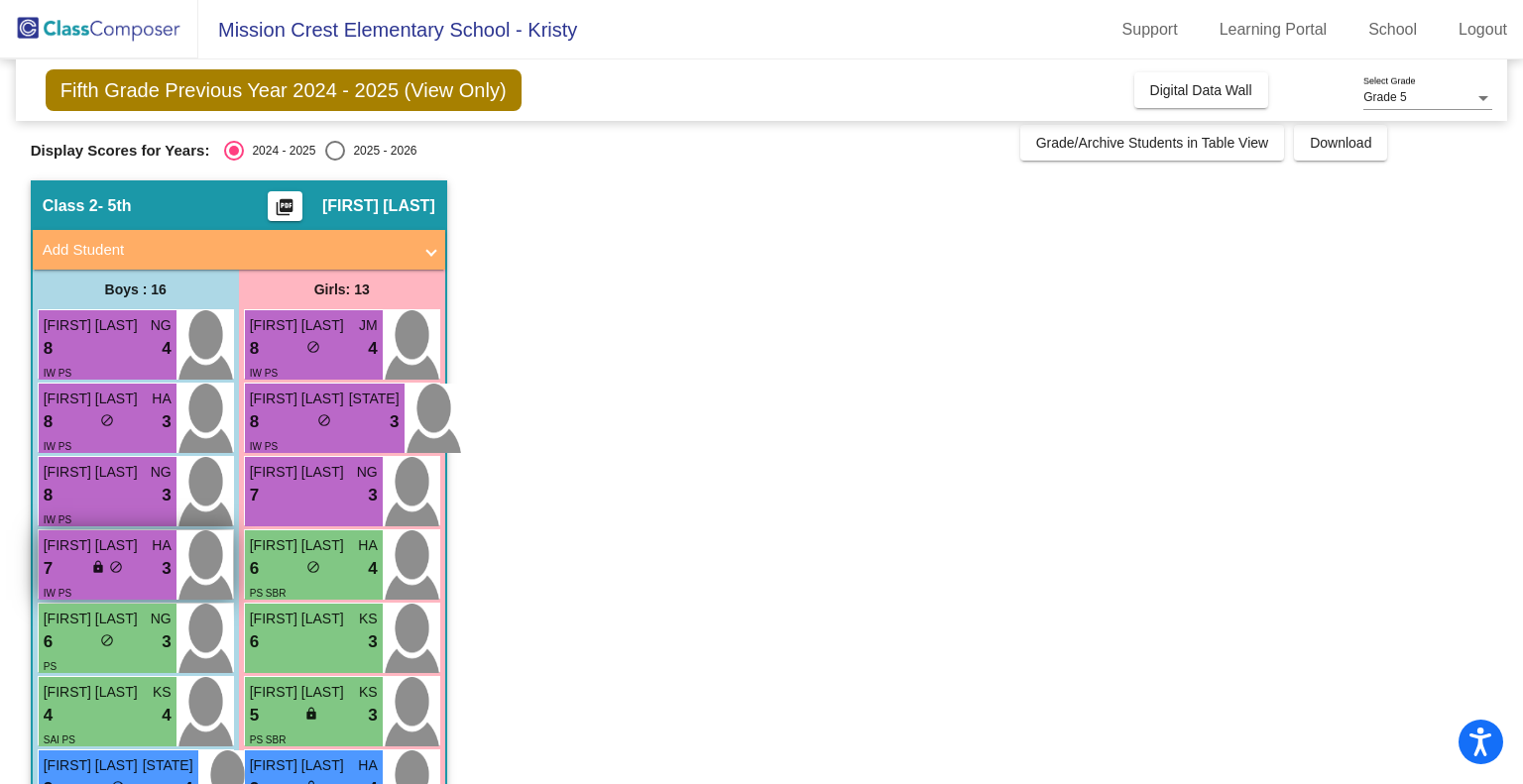 click on "do_not_disturb_alt" at bounding box center (116, 567) 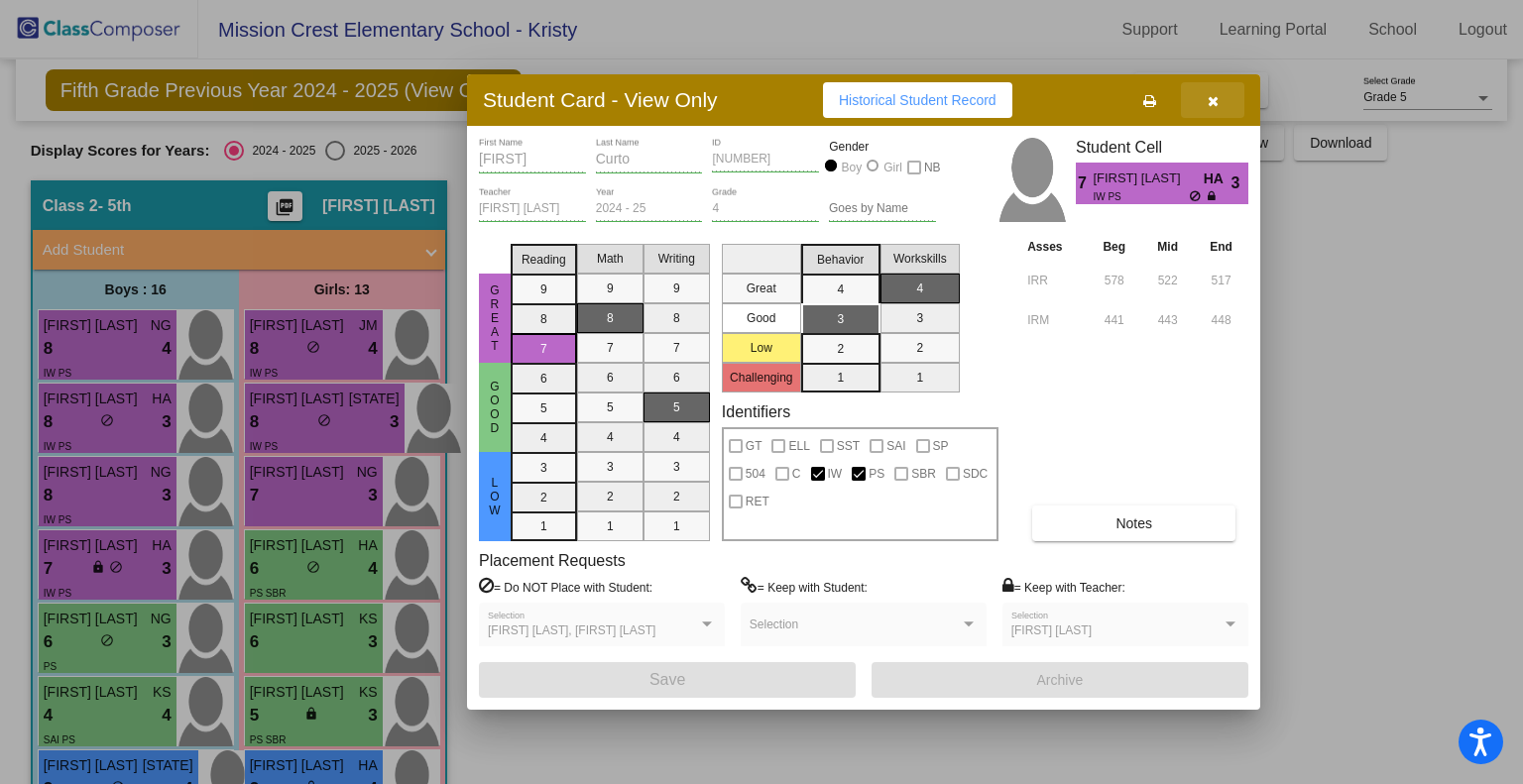 click at bounding box center [1213, 101] 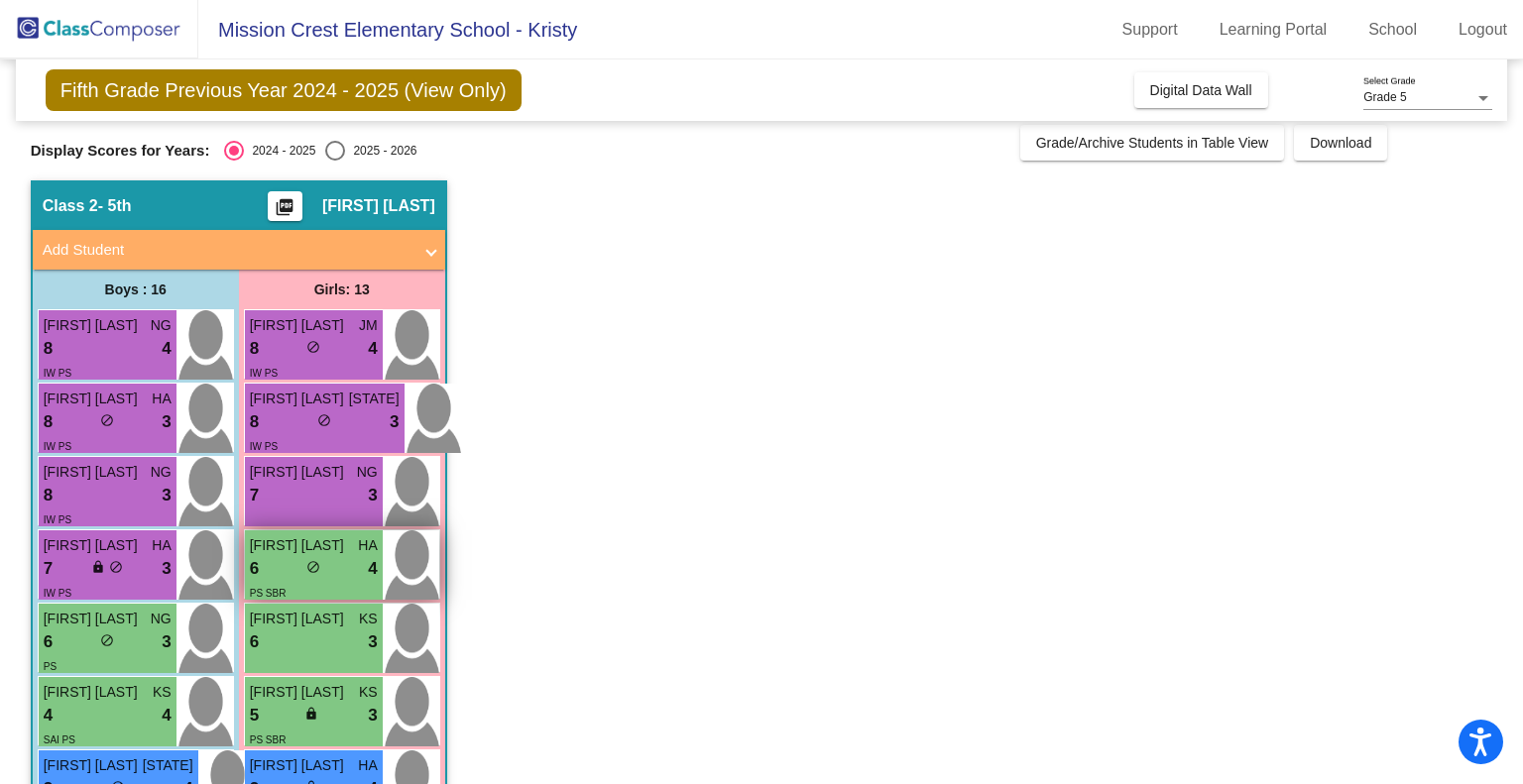 click on "6 lock do_not_disturb_alt 4" at bounding box center (313, 569) 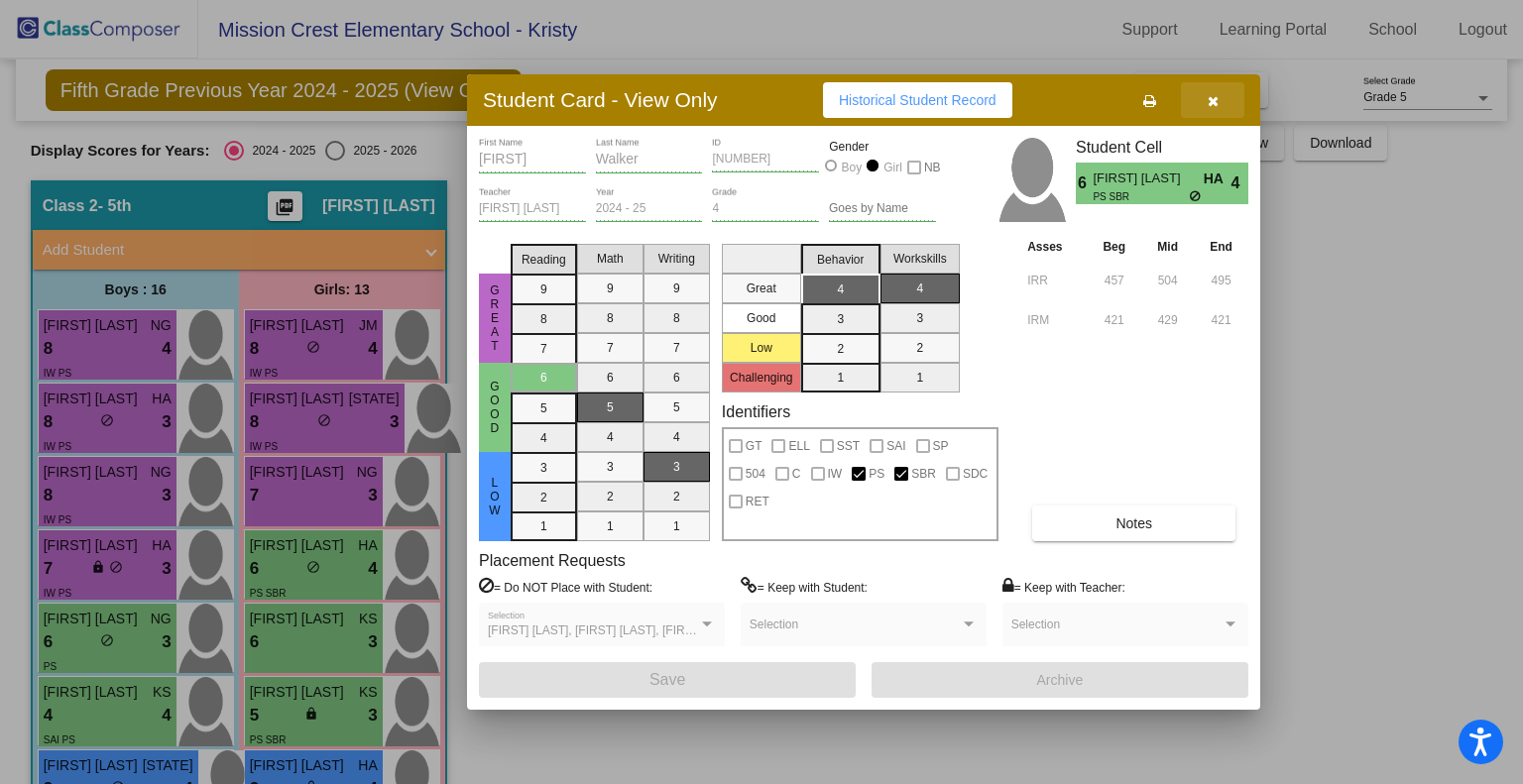 click at bounding box center (1213, 101) 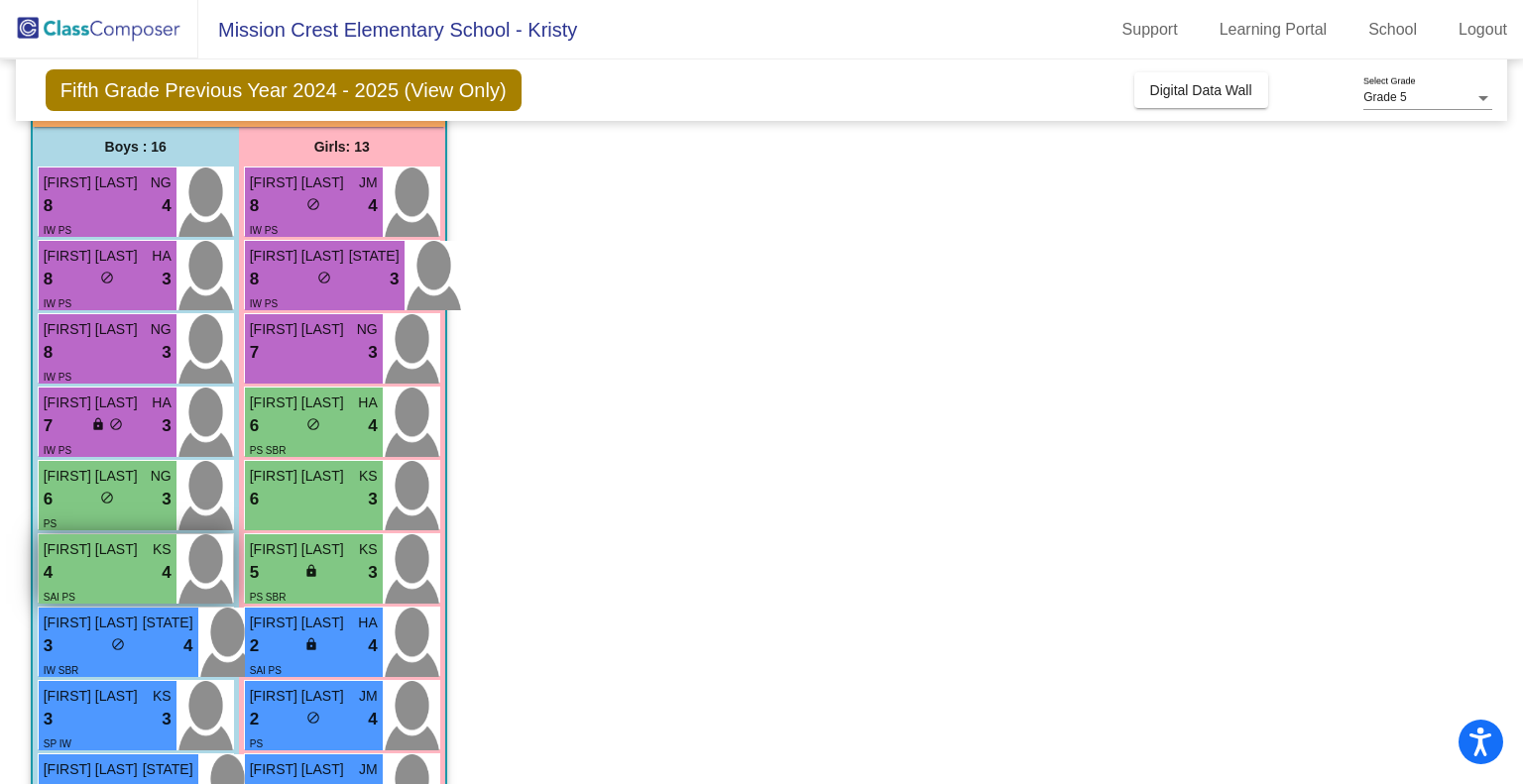 scroll, scrollTop: 151, scrollLeft: 0, axis: vertical 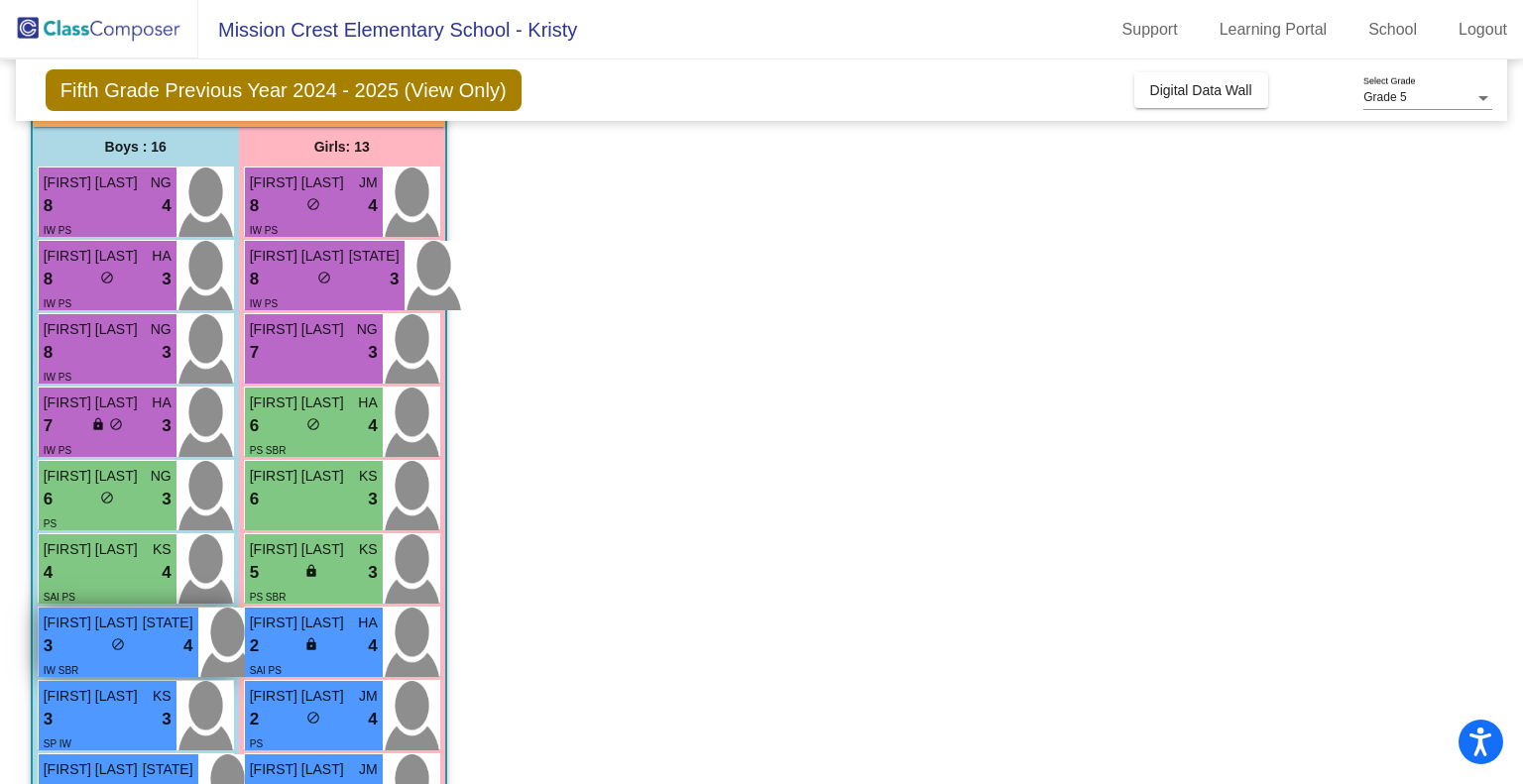 click on "do_not_disturb_alt" at bounding box center (118, 644) 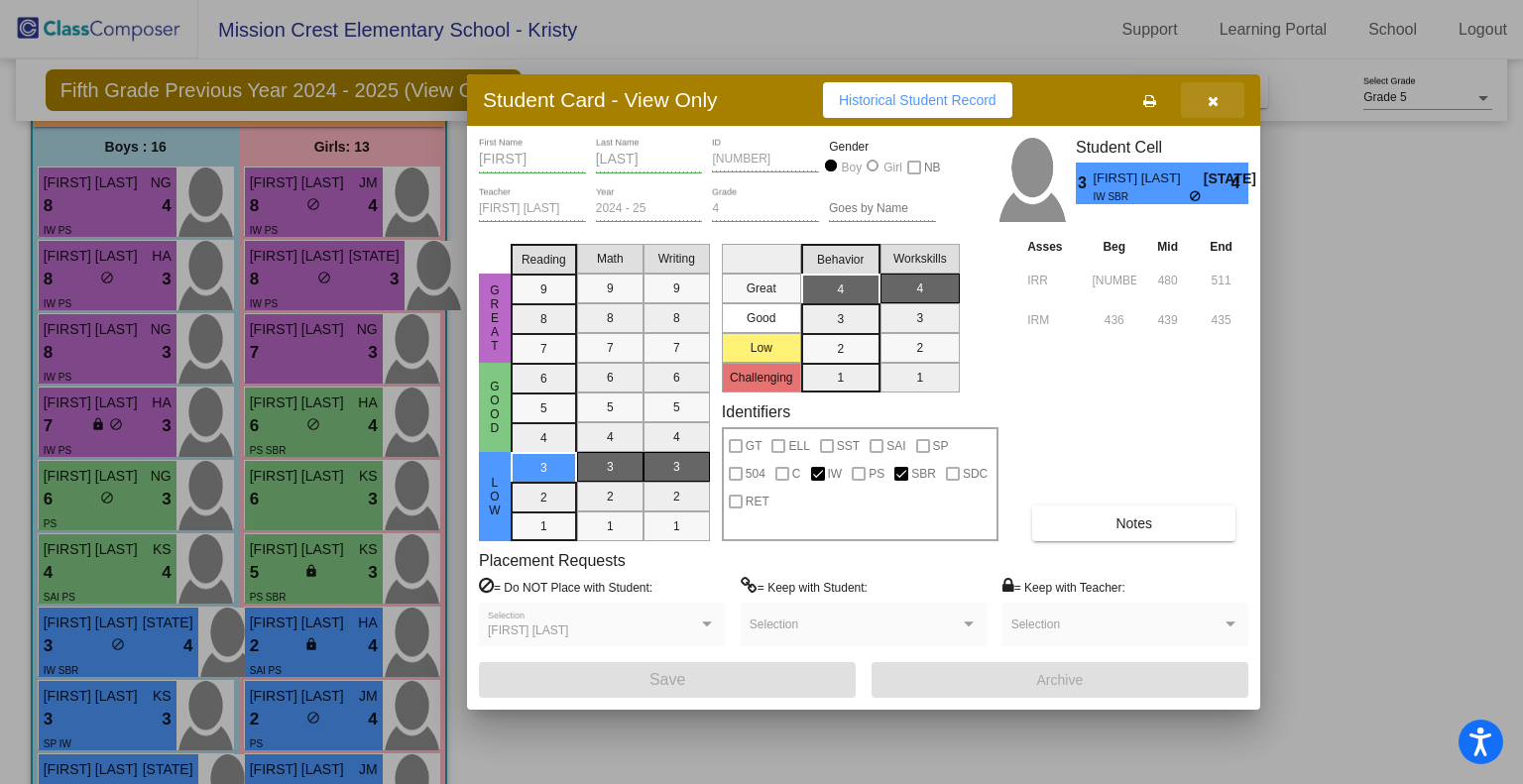click at bounding box center (1213, 101) 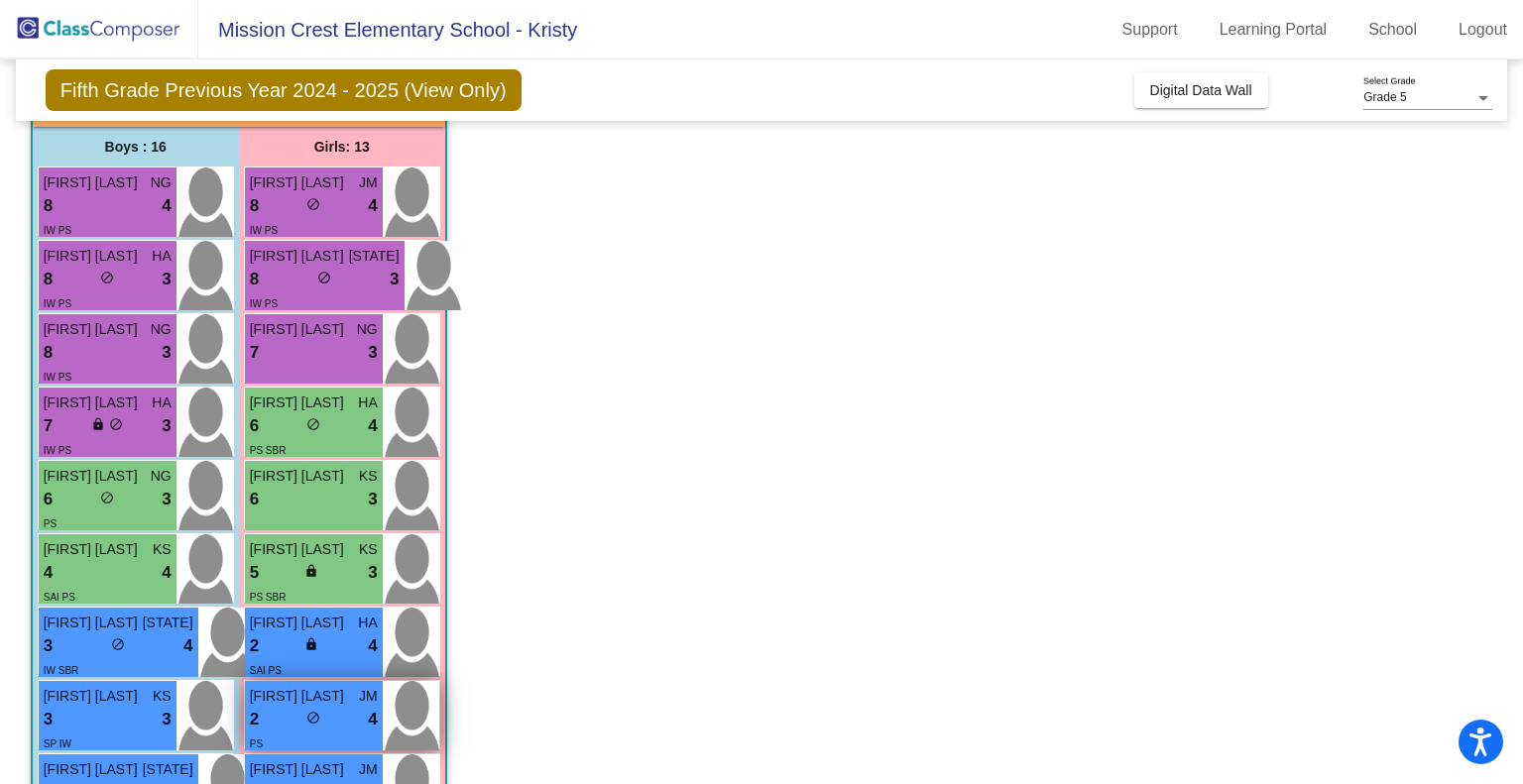 click on "do_not_disturb_alt" at bounding box center (313, 718) 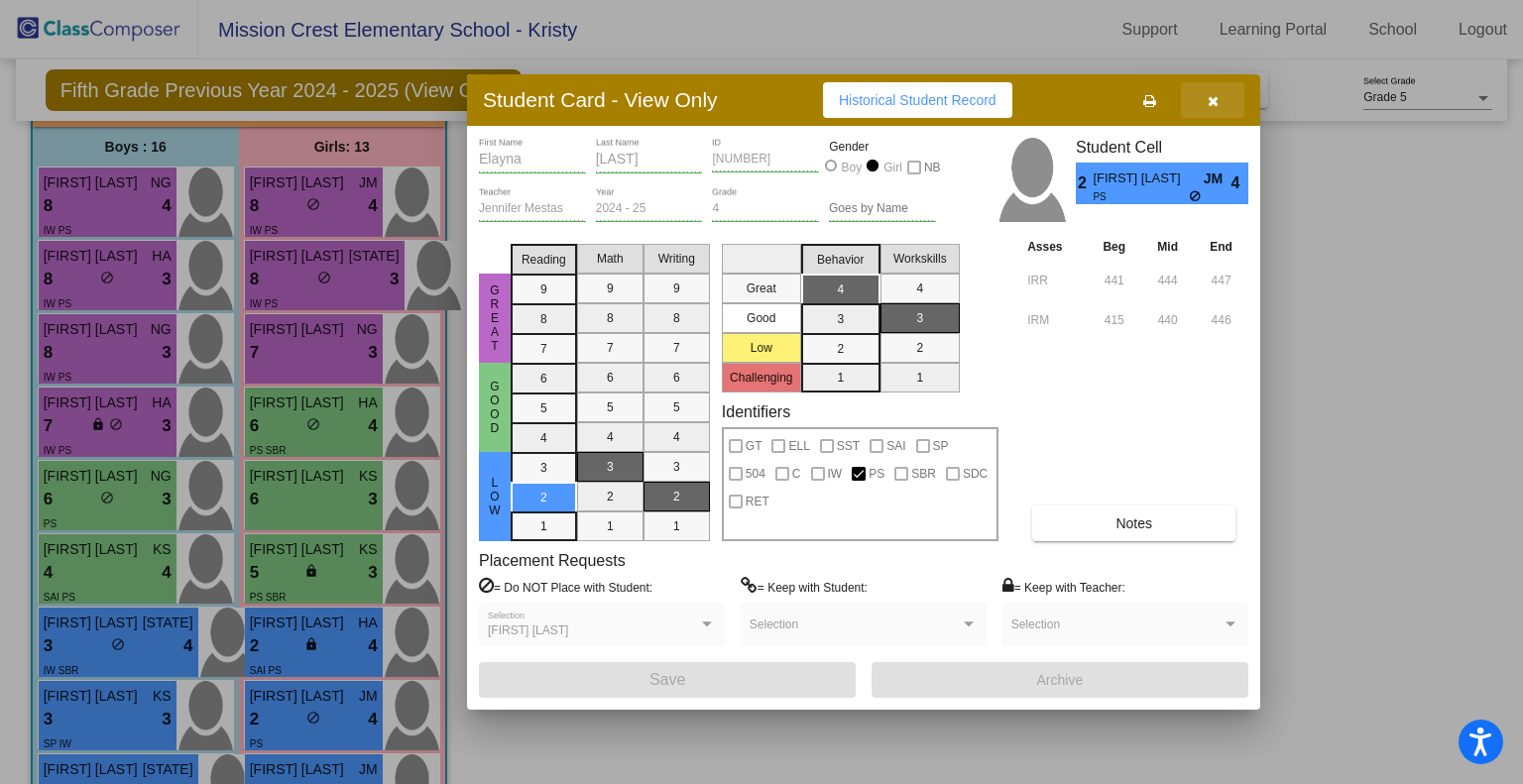 click at bounding box center [1213, 101] 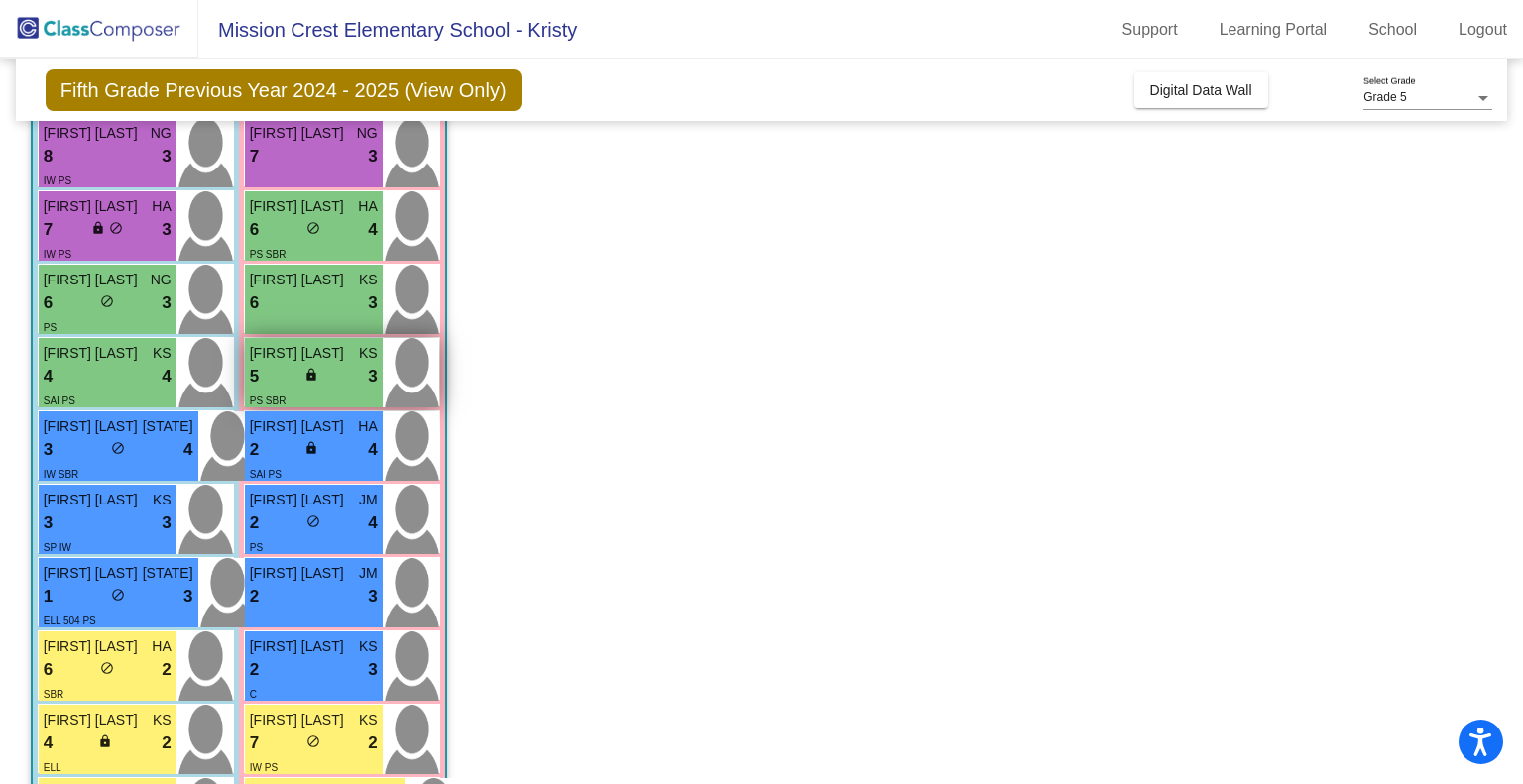 scroll, scrollTop: 349, scrollLeft: 0, axis: vertical 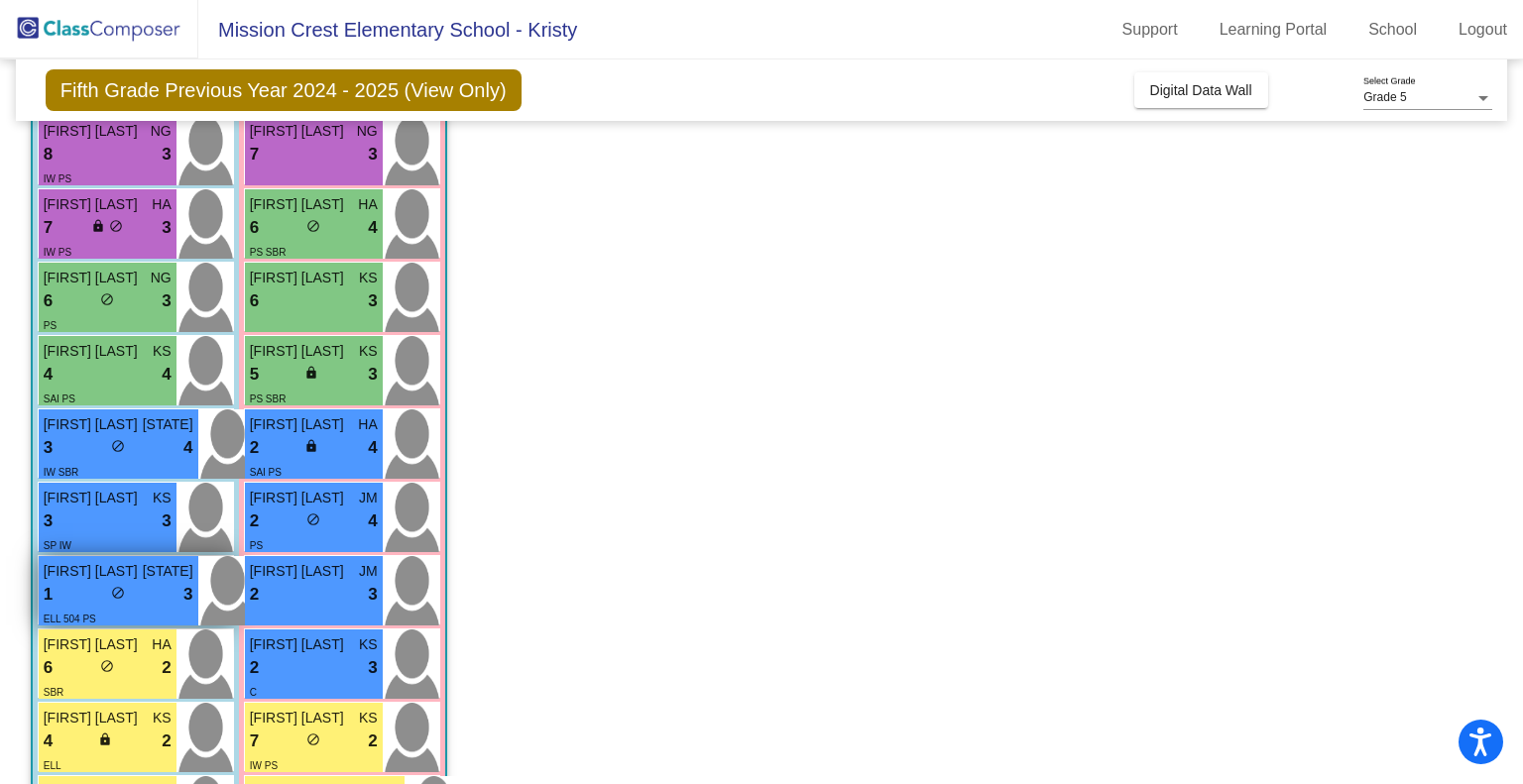 click on "do_not_disturb_alt" at bounding box center [118, 593] 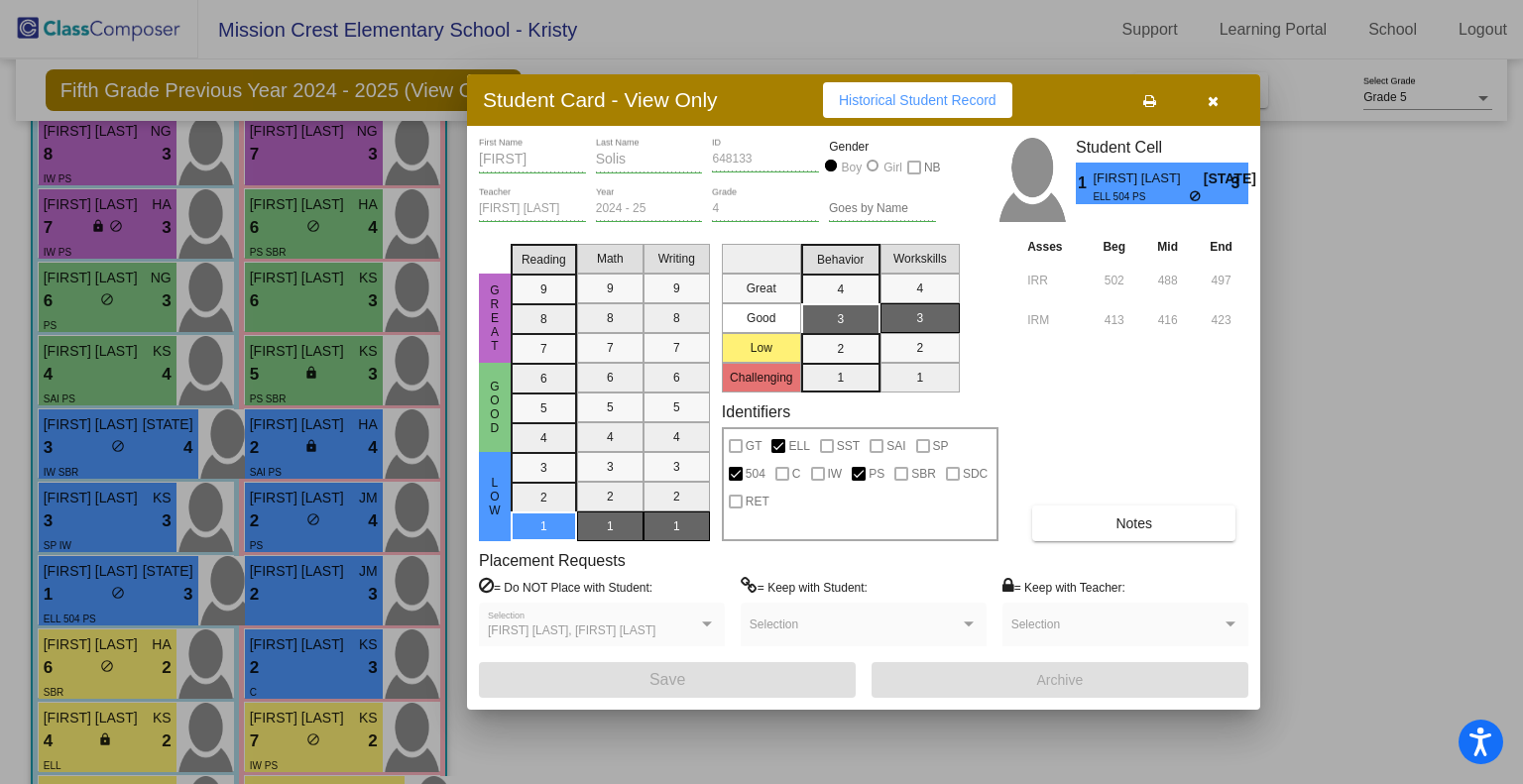 click at bounding box center [1213, 100] 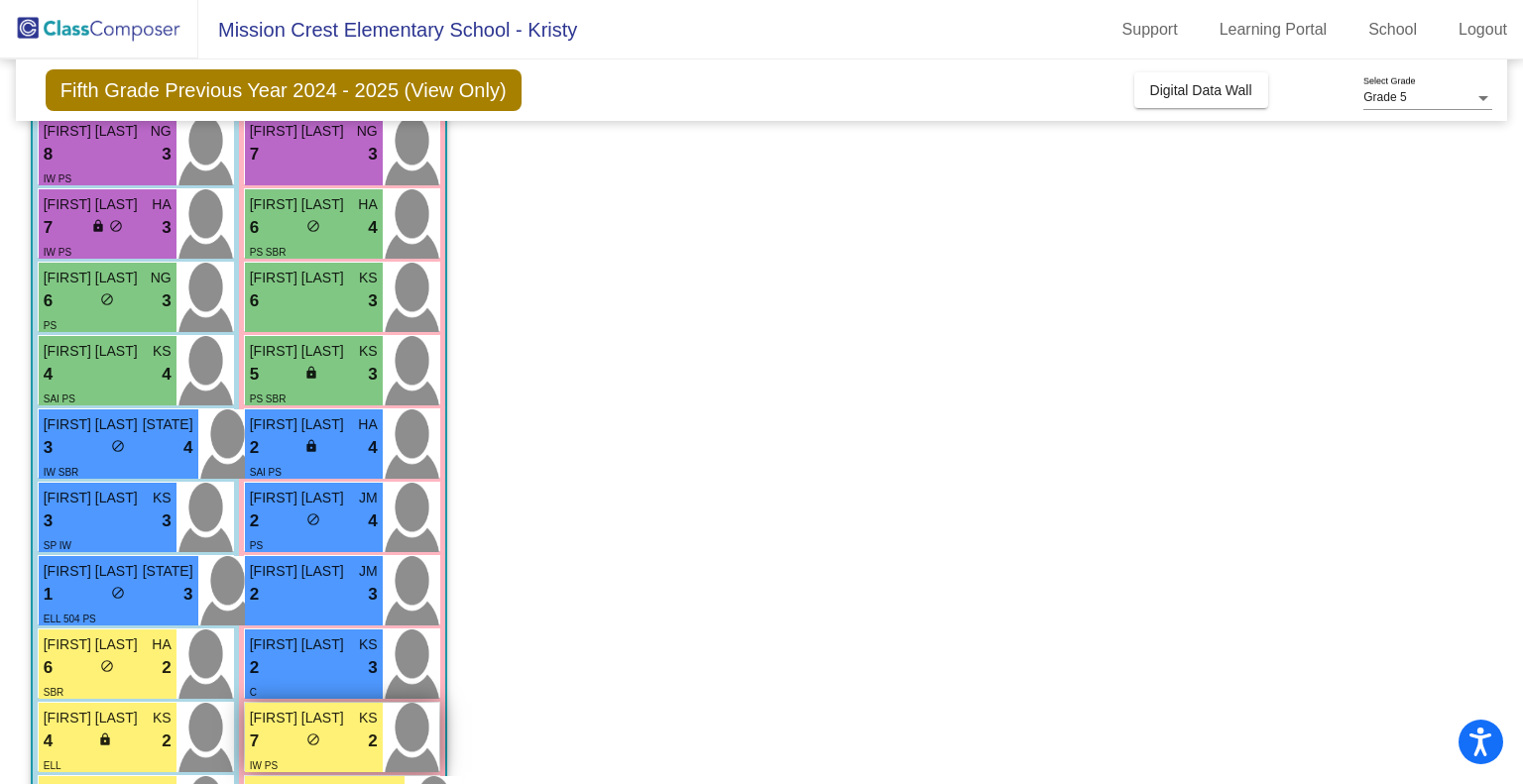 click on "lock do_not_disturb_alt" at bounding box center (313, 741) 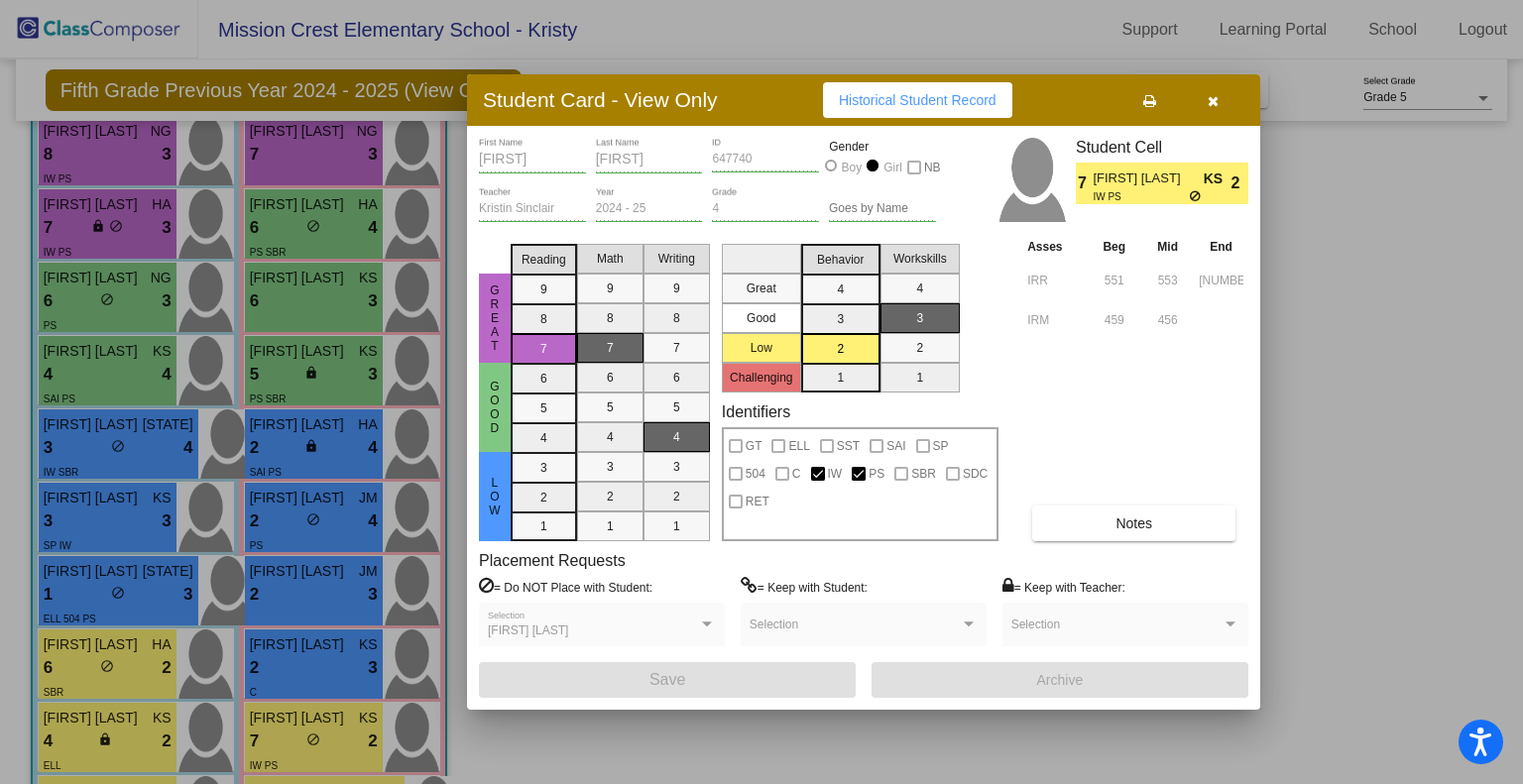 click at bounding box center [1213, 100] 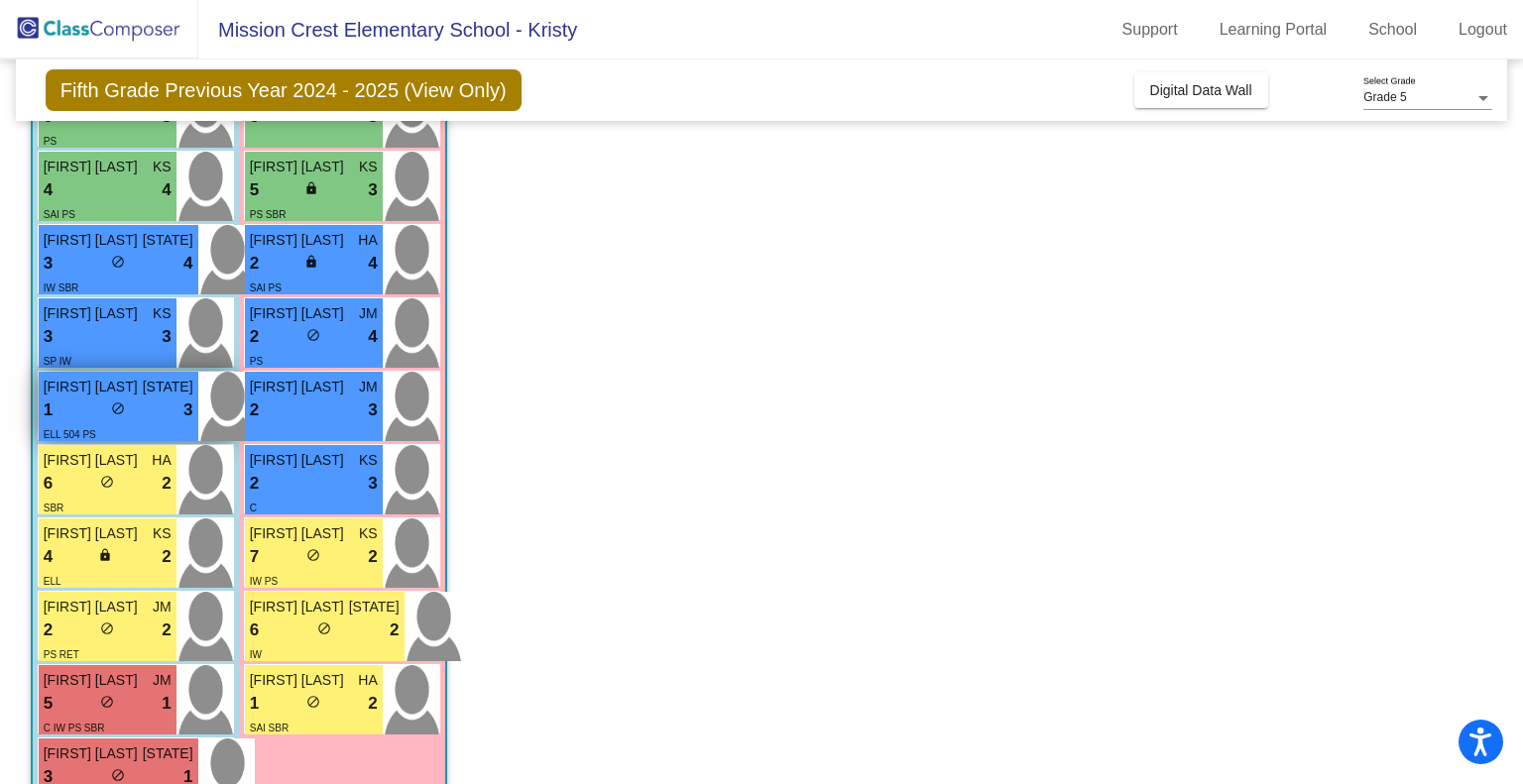 scroll, scrollTop: 543, scrollLeft: 0, axis: vertical 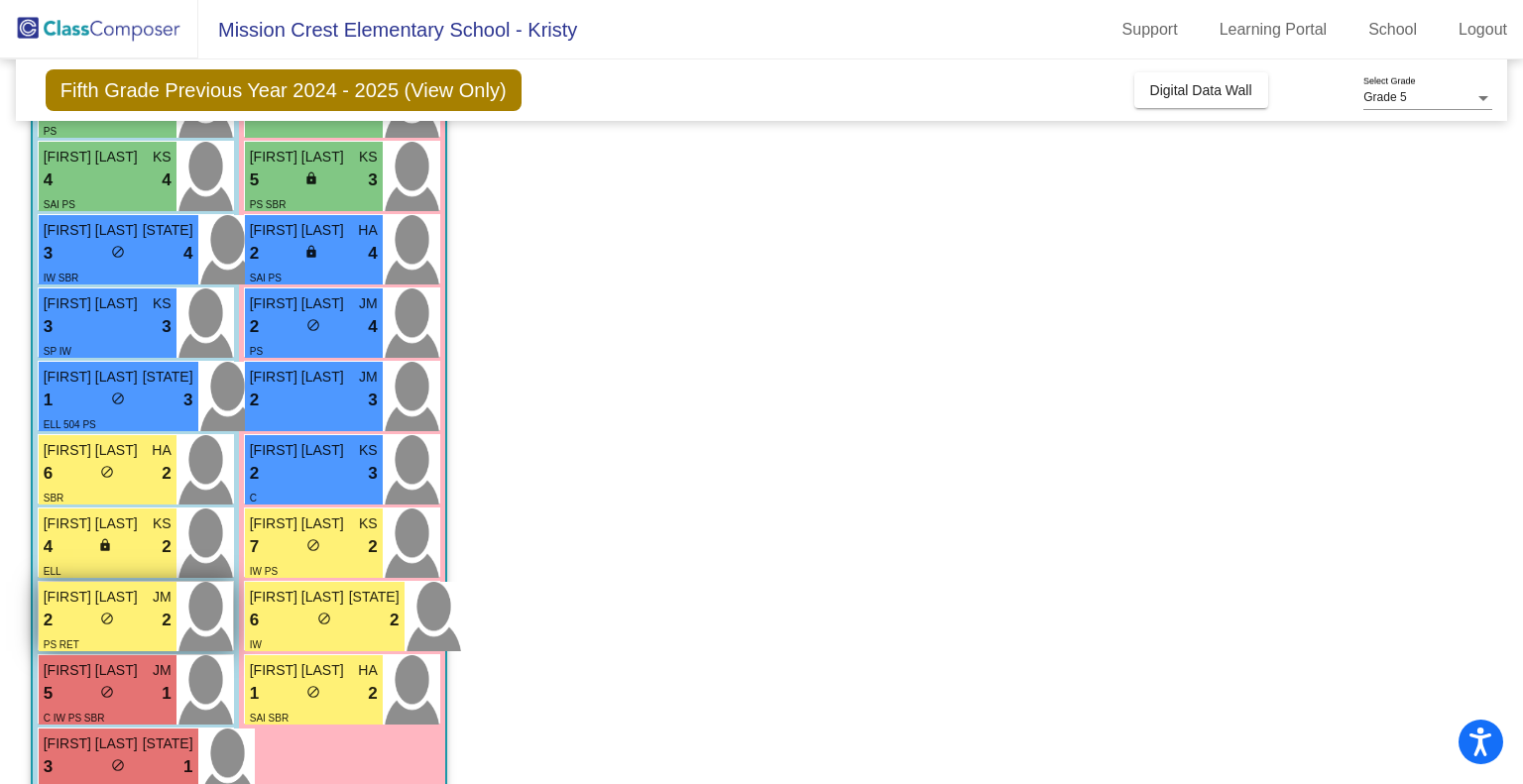 click on "do_not_disturb_alt" at bounding box center (107, 618) 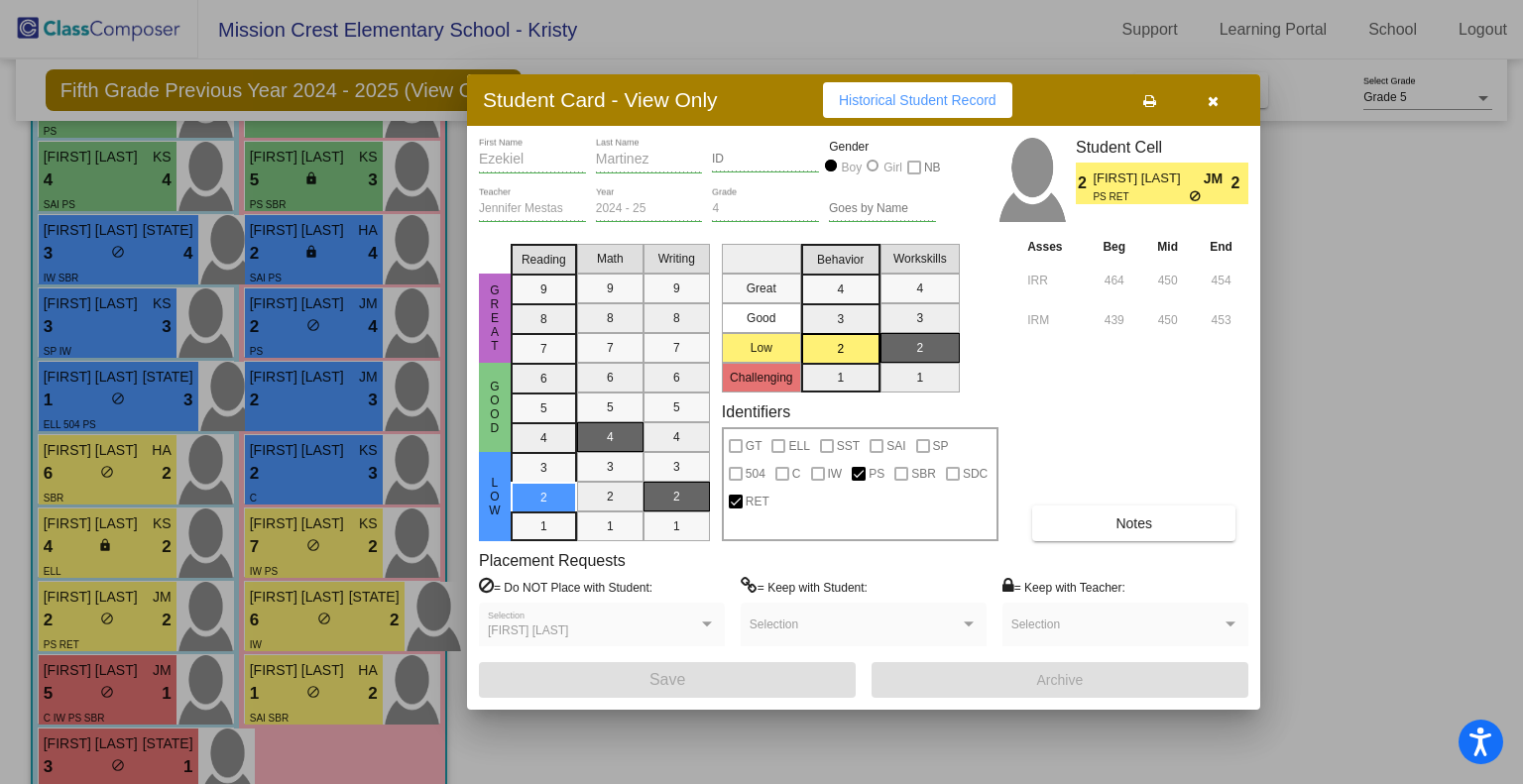 click at bounding box center (1213, 101) 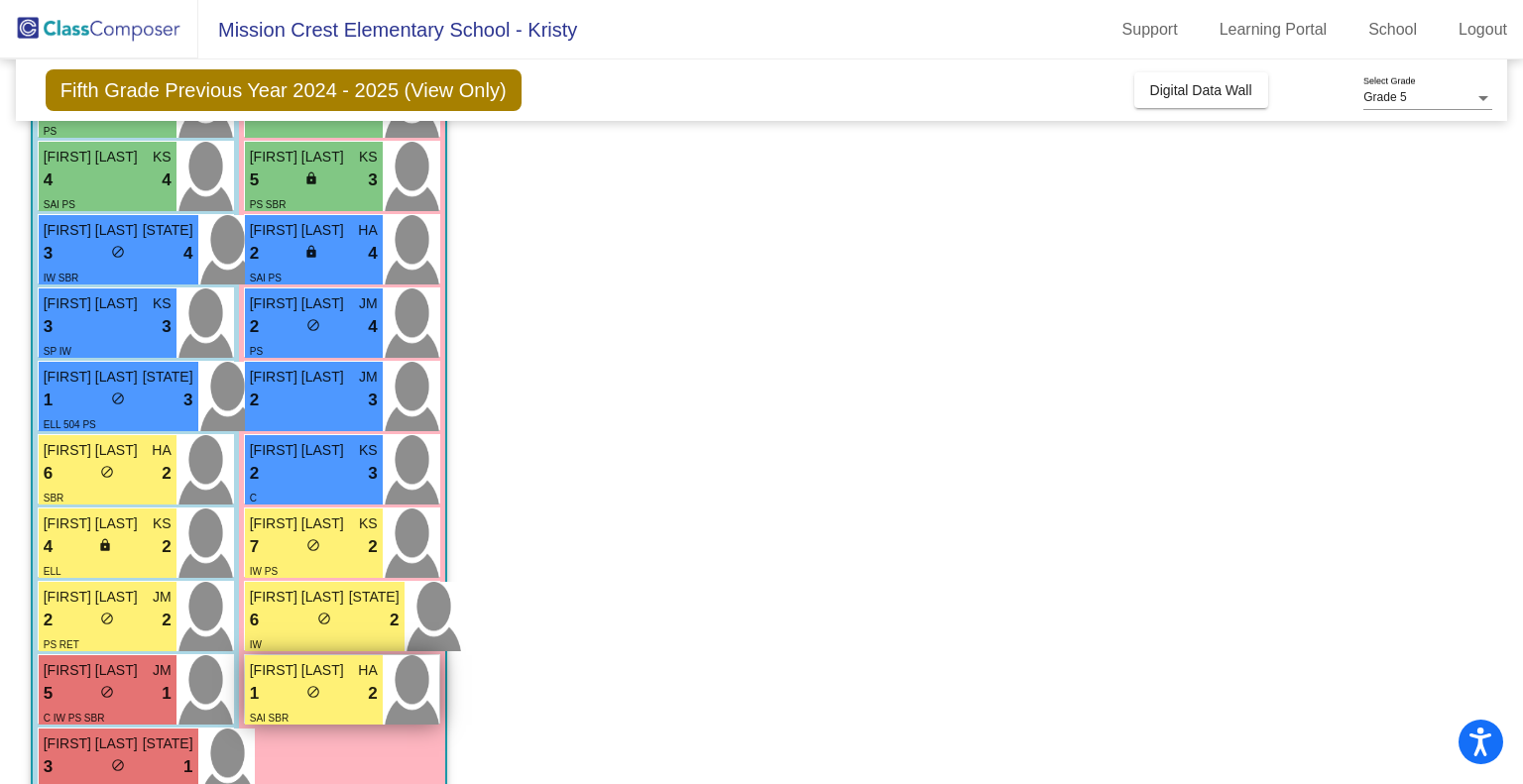 click on "1 lock do_not_disturb_alt 2" at bounding box center (313, 694) 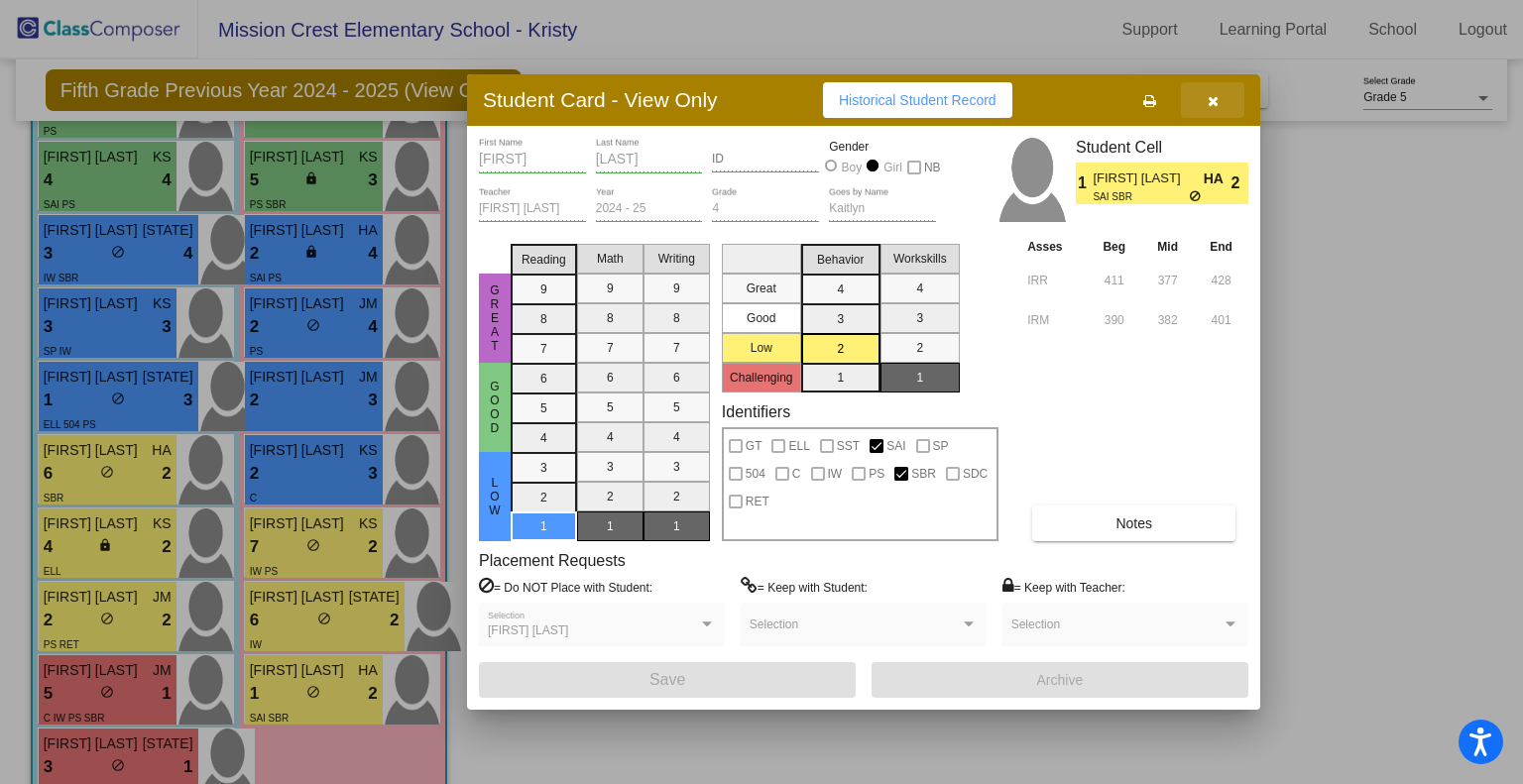 click at bounding box center (1213, 101) 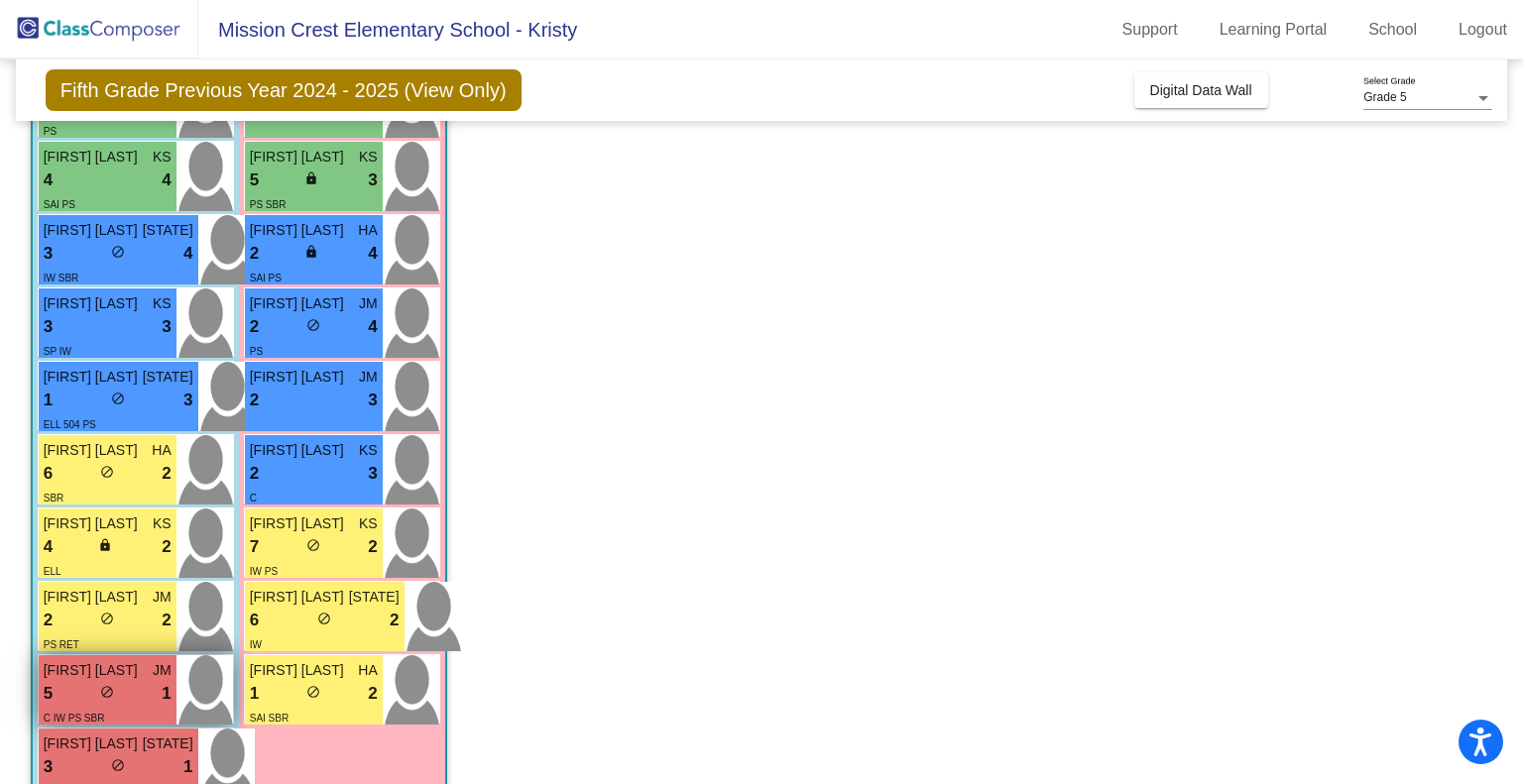 click on "do_not_disturb_alt" at bounding box center (107, 692) 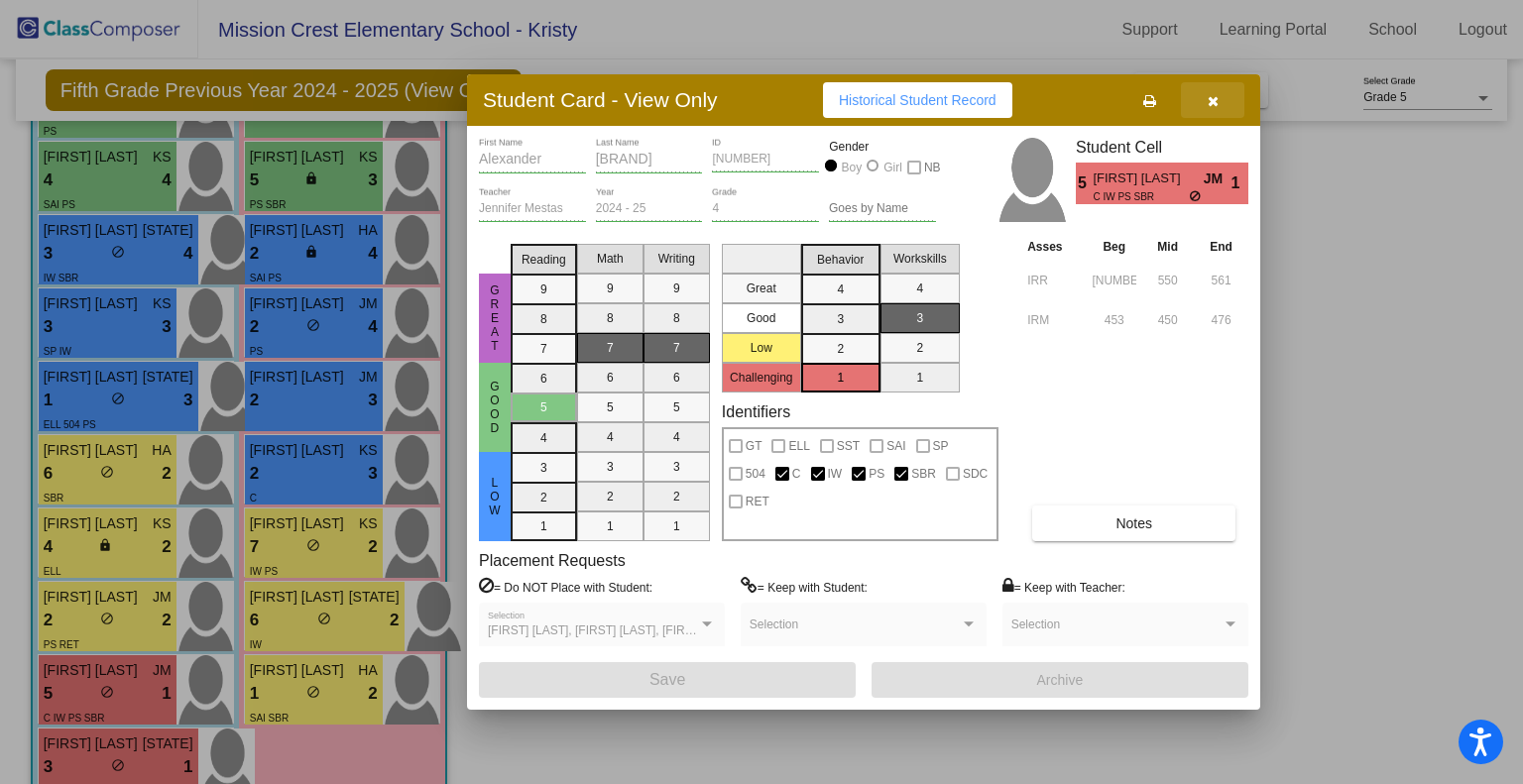 click at bounding box center [1213, 101] 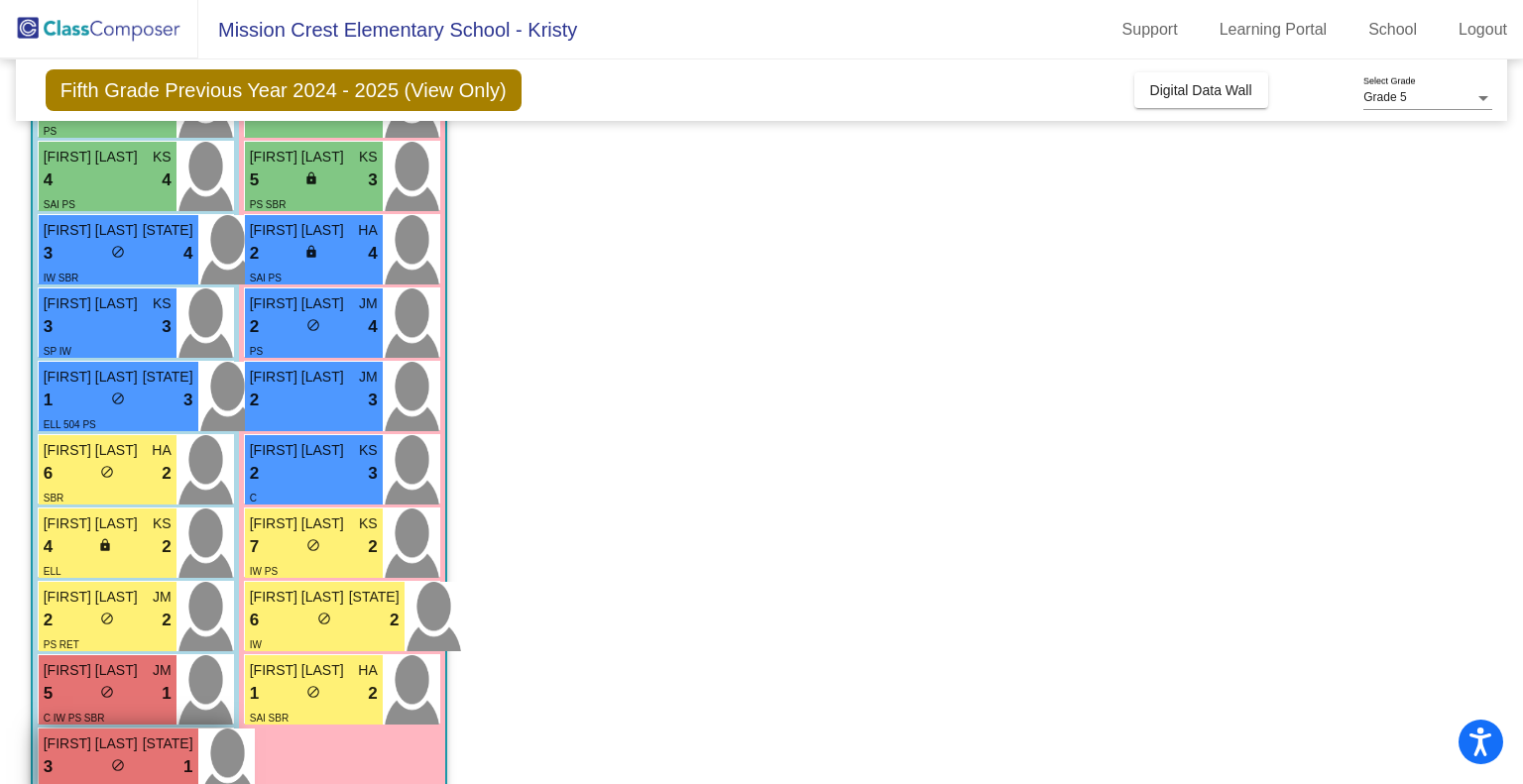 click on "do_not_disturb_alt" at bounding box center (118, 765) 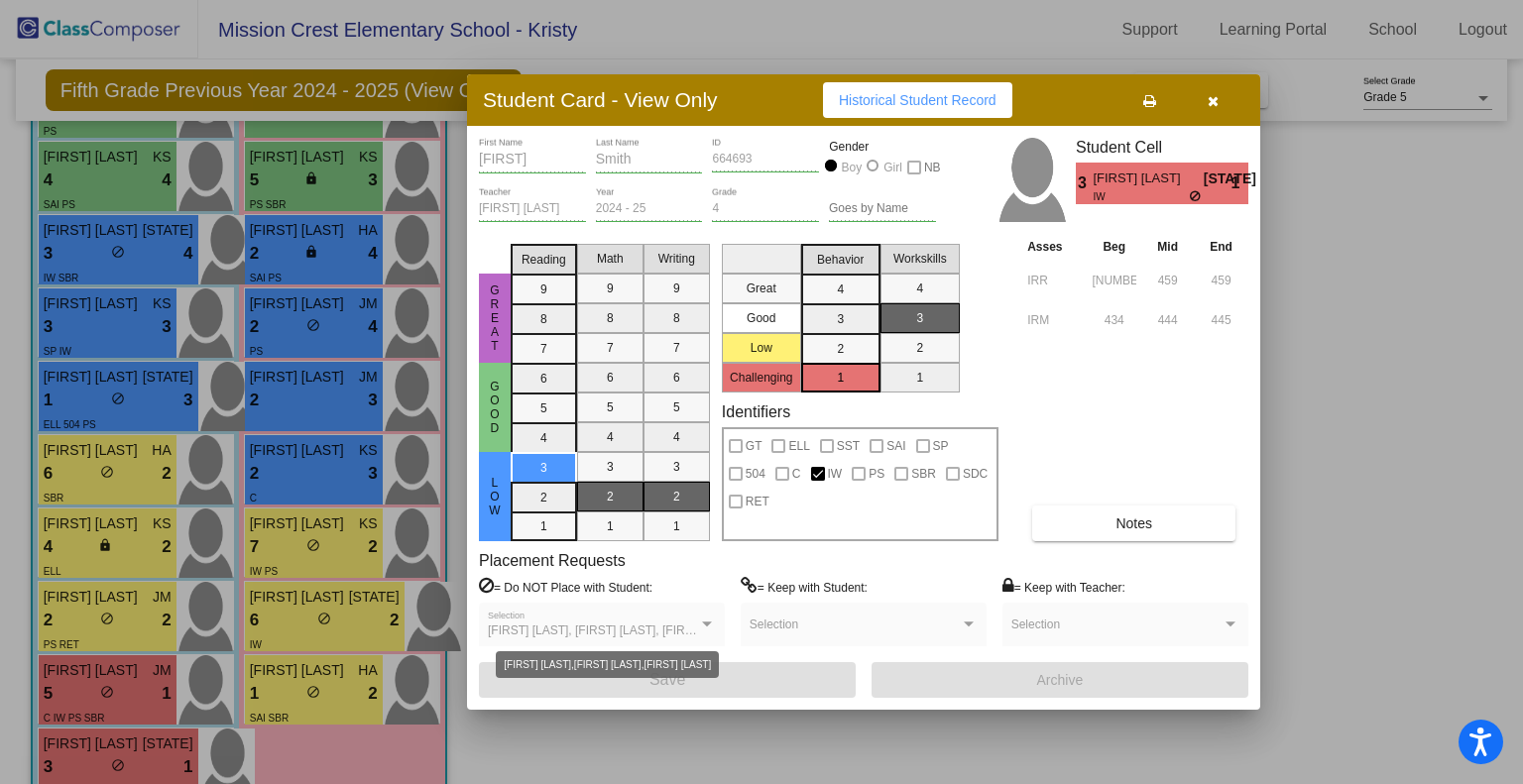 drag, startPoint x: 578, startPoint y: 623, endPoint x: 1213, endPoint y: 98, distance: 823.9235 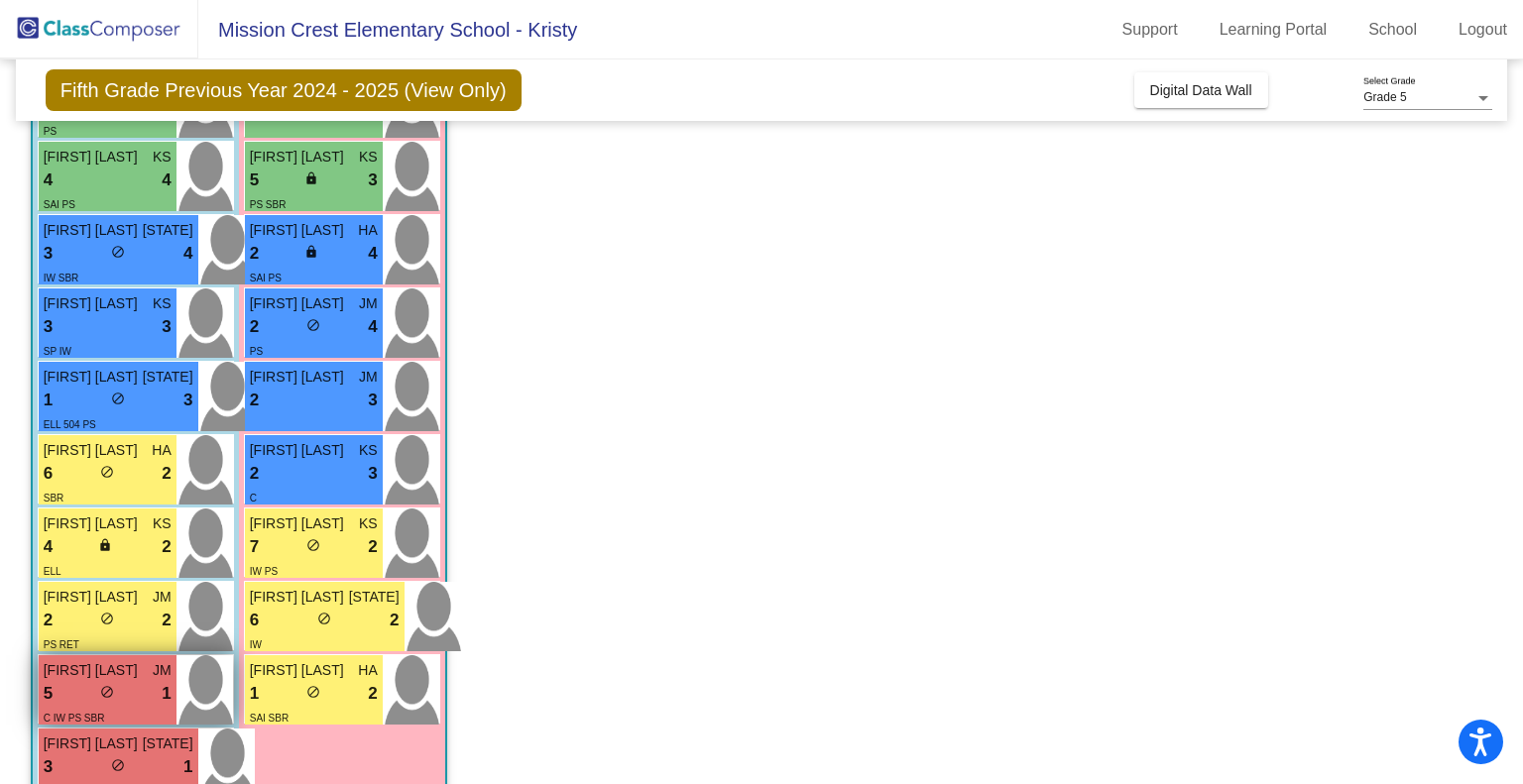 scroll, scrollTop: 737, scrollLeft: 0, axis: vertical 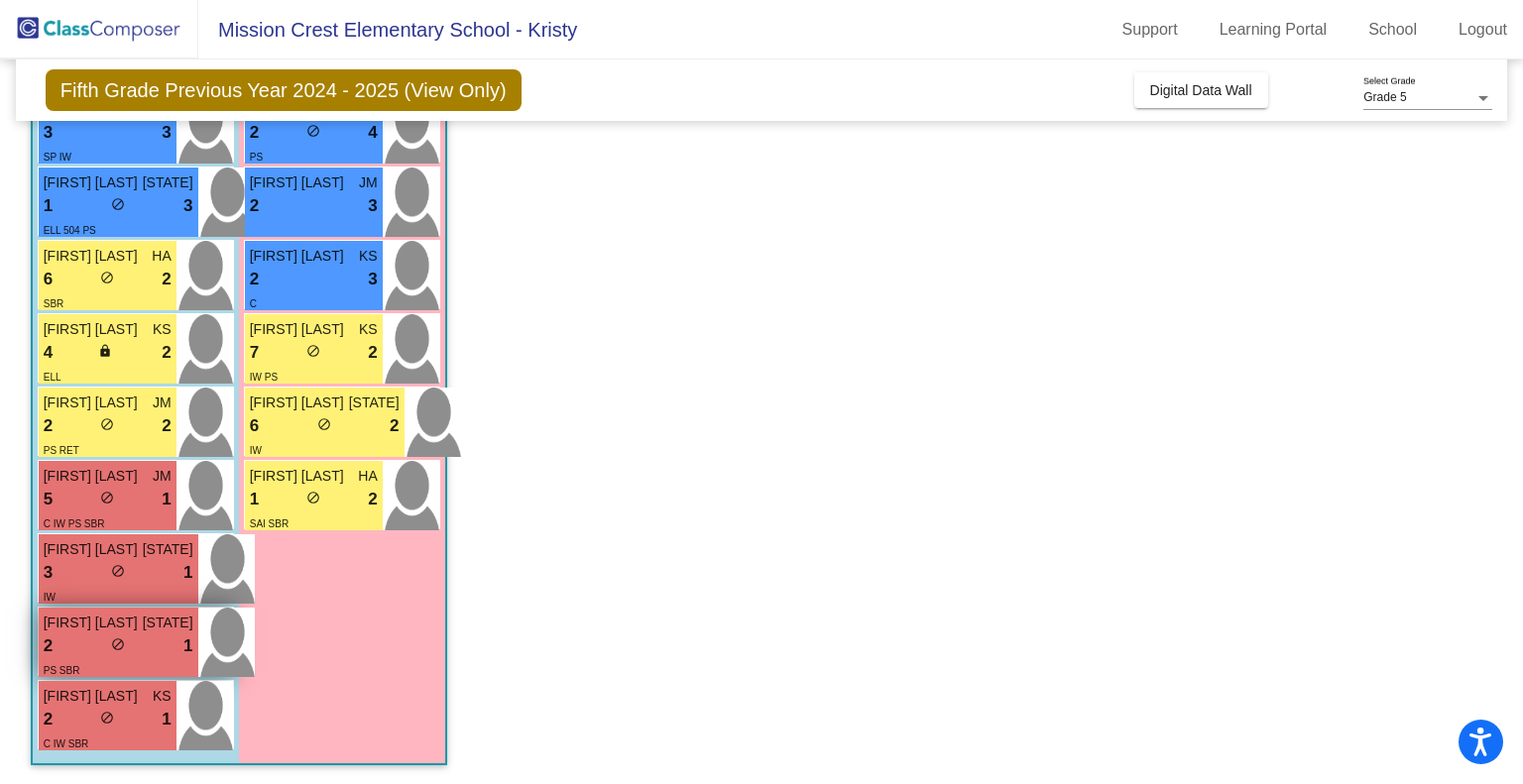click on "do_not_disturb_alt" at bounding box center [118, 644] 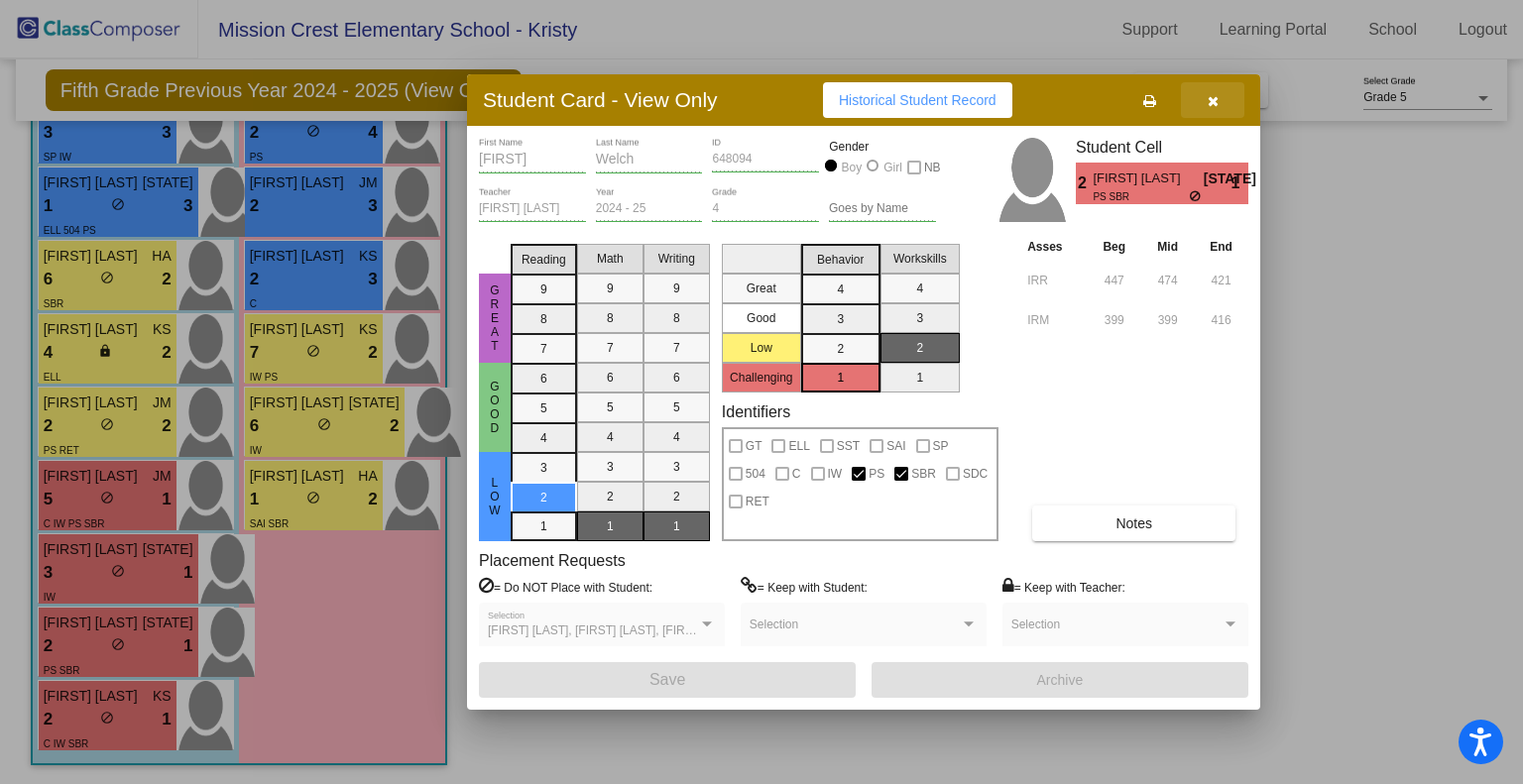 click at bounding box center [1213, 101] 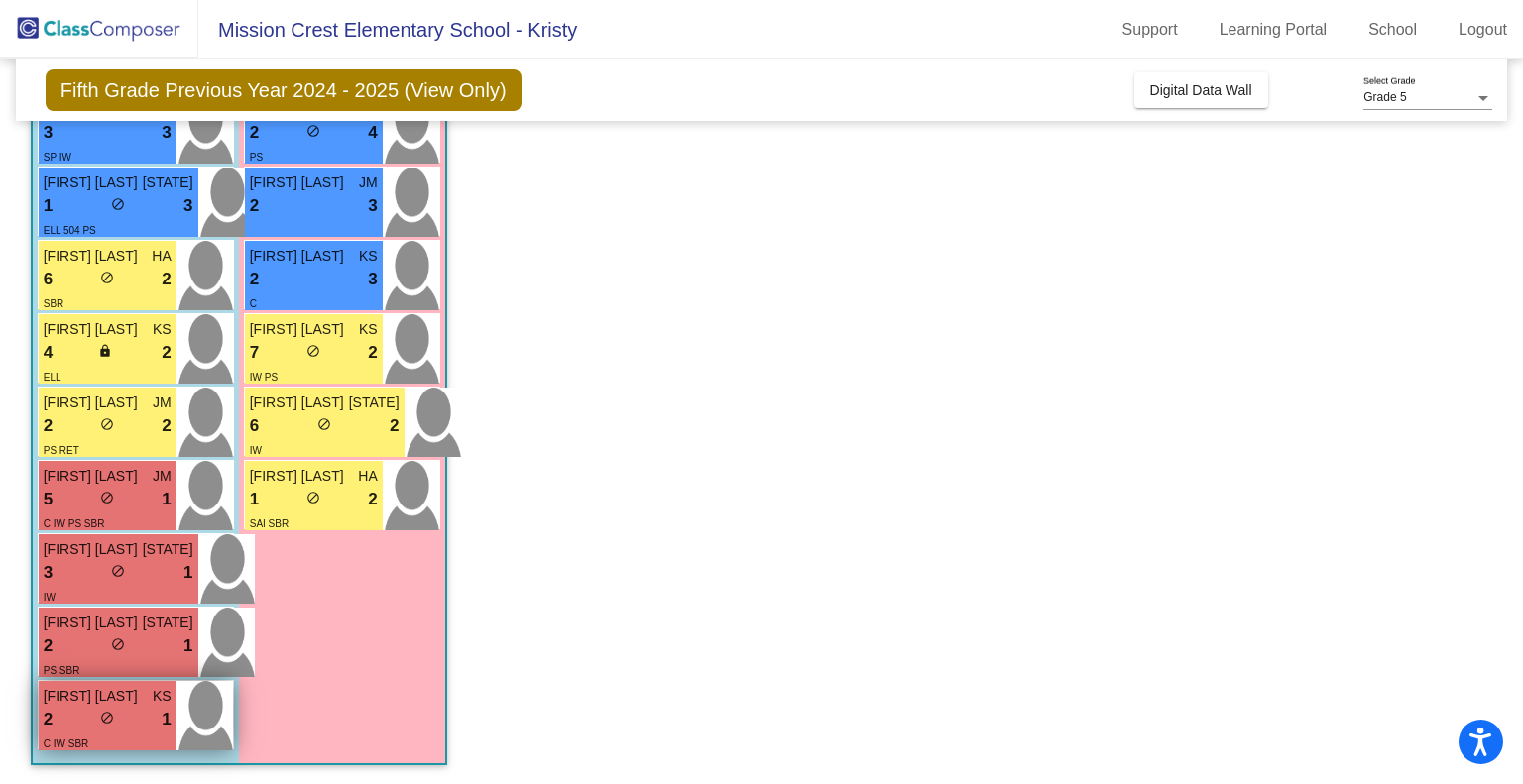 click on "do_not_disturb_alt" at bounding box center [107, 718] 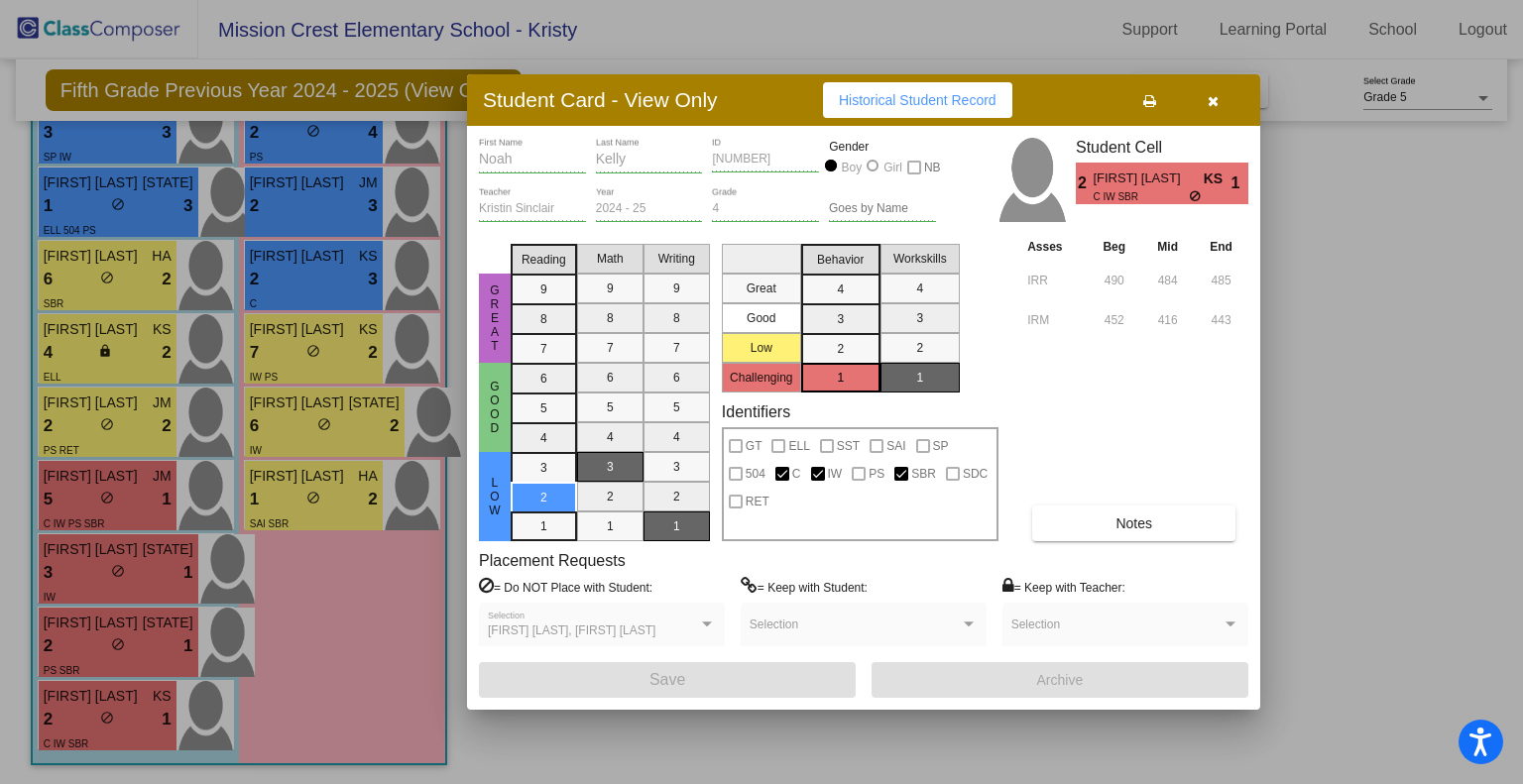 click at bounding box center [1213, 101] 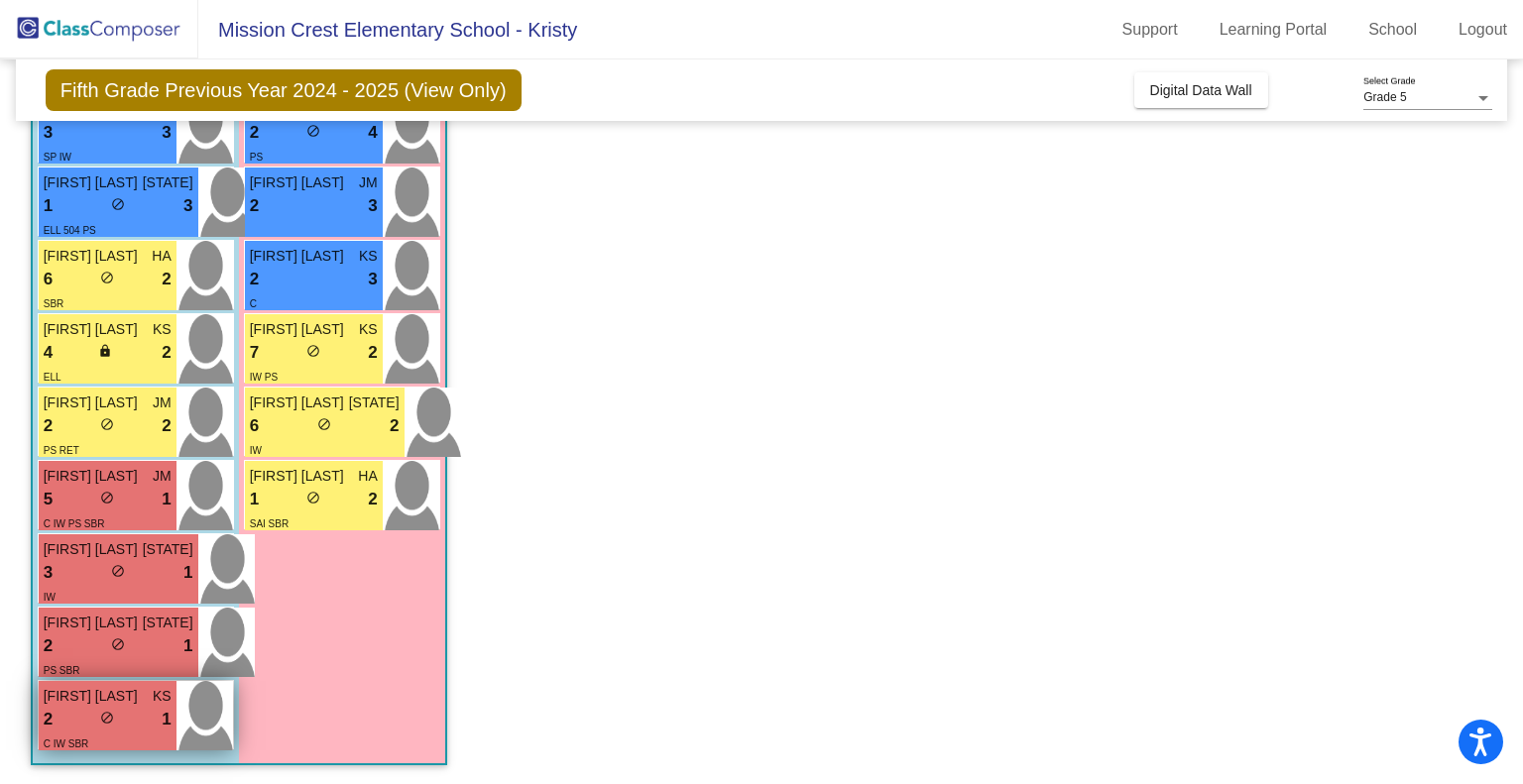 click on "2 lock do_not_disturb_alt 1" at bounding box center (107, 720) 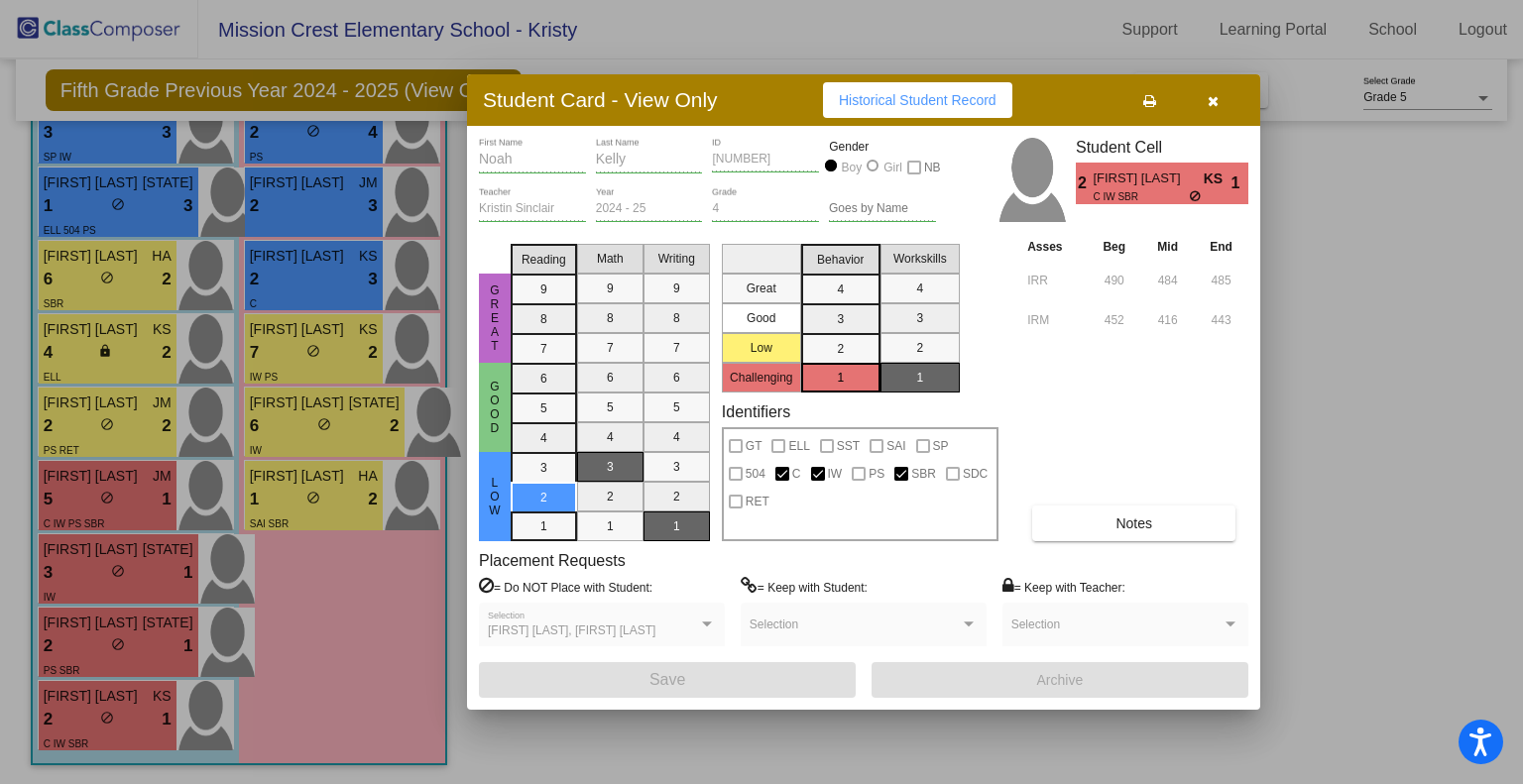click on "Notes" at bounding box center (1133, 523) 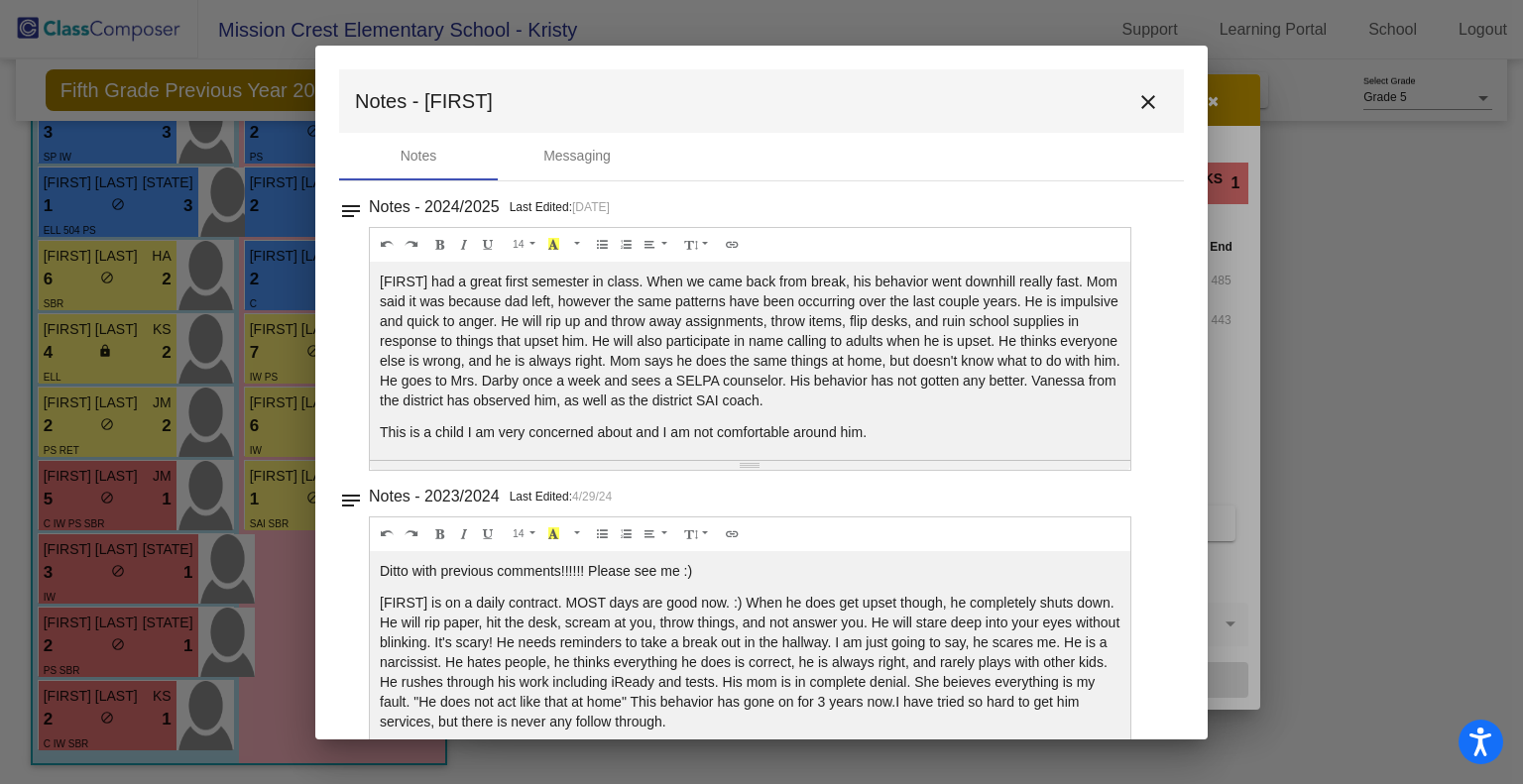 drag, startPoint x: 1114, startPoint y: 534, endPoint x: 853, endPoint y: 207, distance: 418.3898 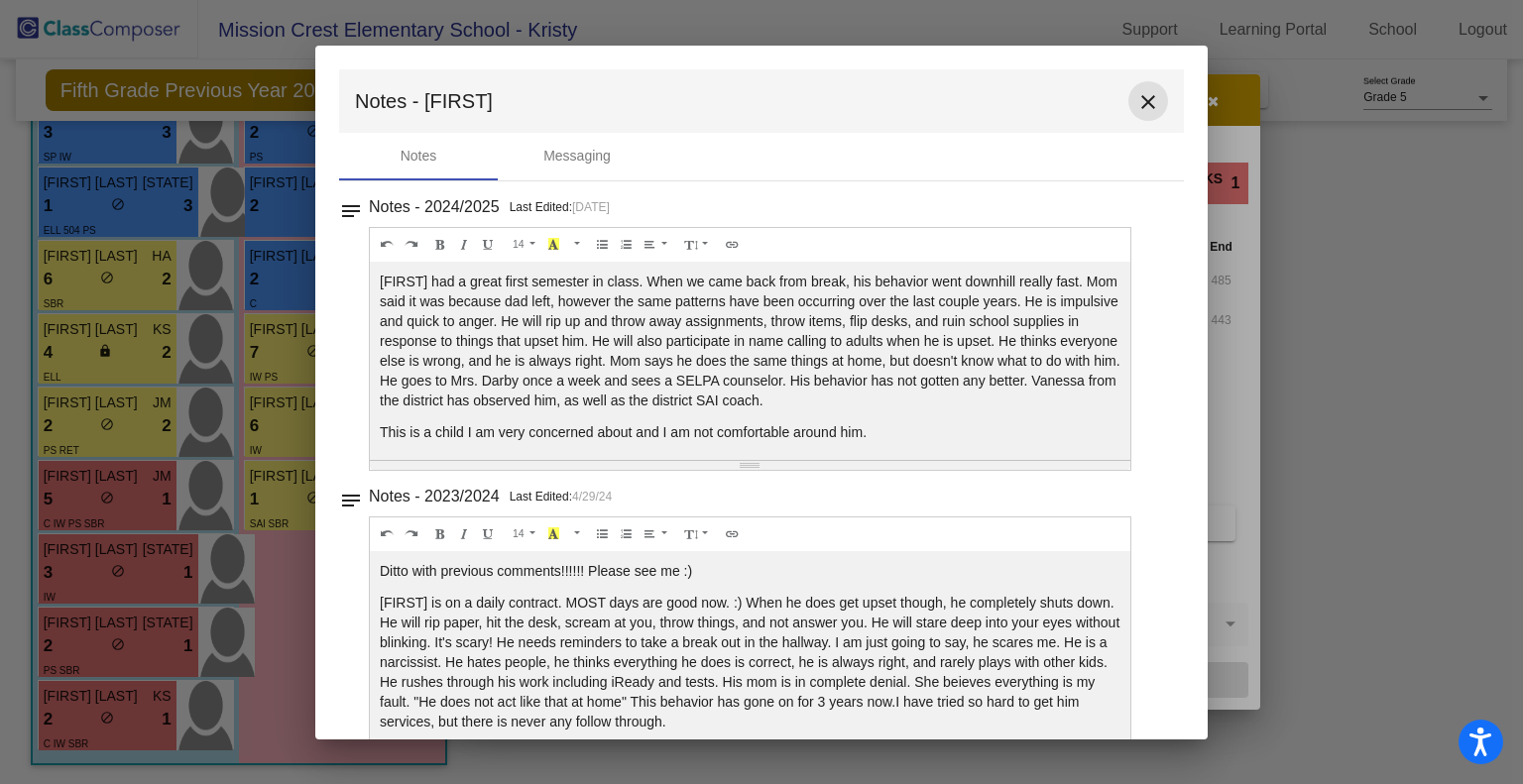 click on "close" at bounding box center (1148, 102) 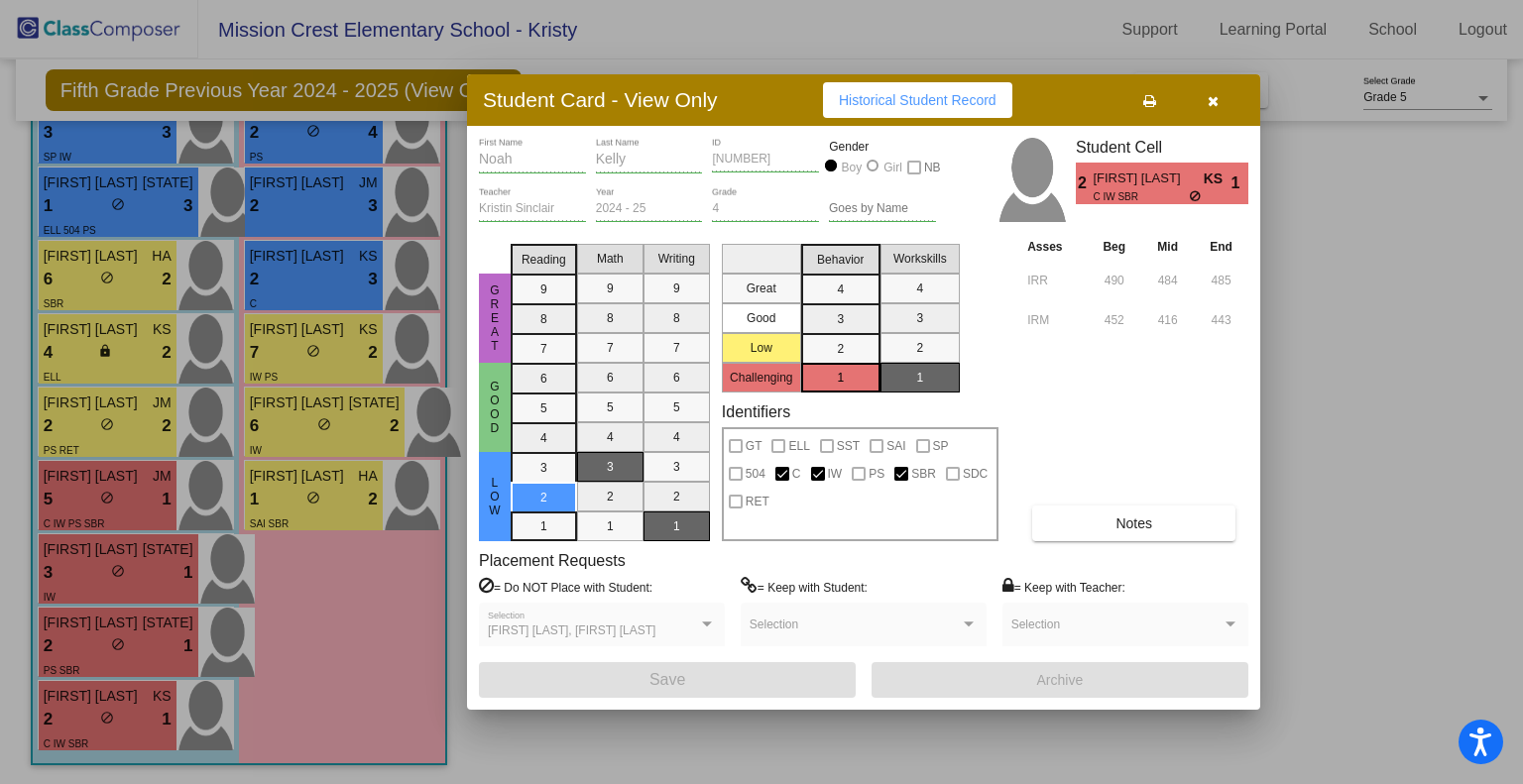 click at bounding box center (1213, 101) 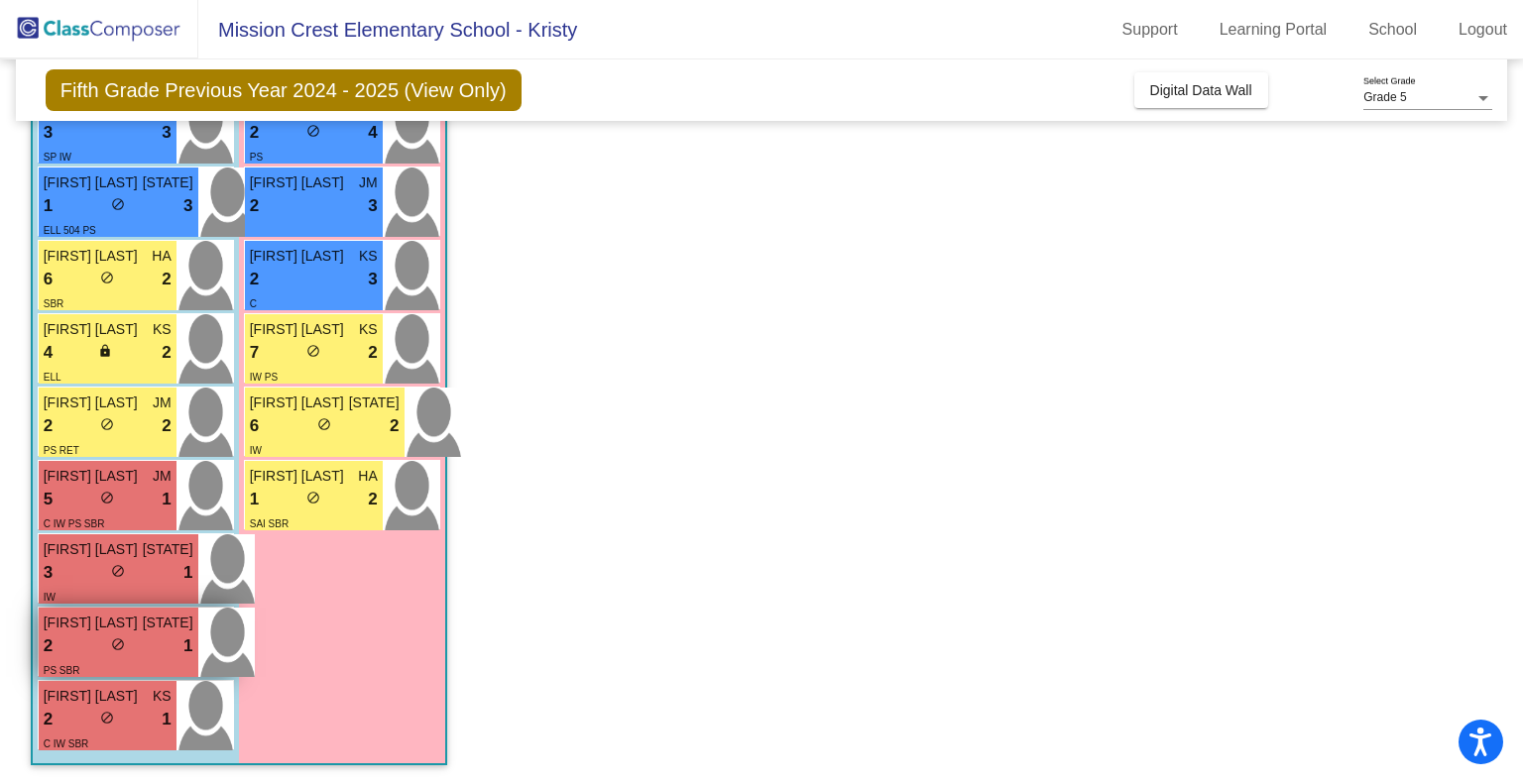 click on "PS SBR" at bounding box center (118, 669) 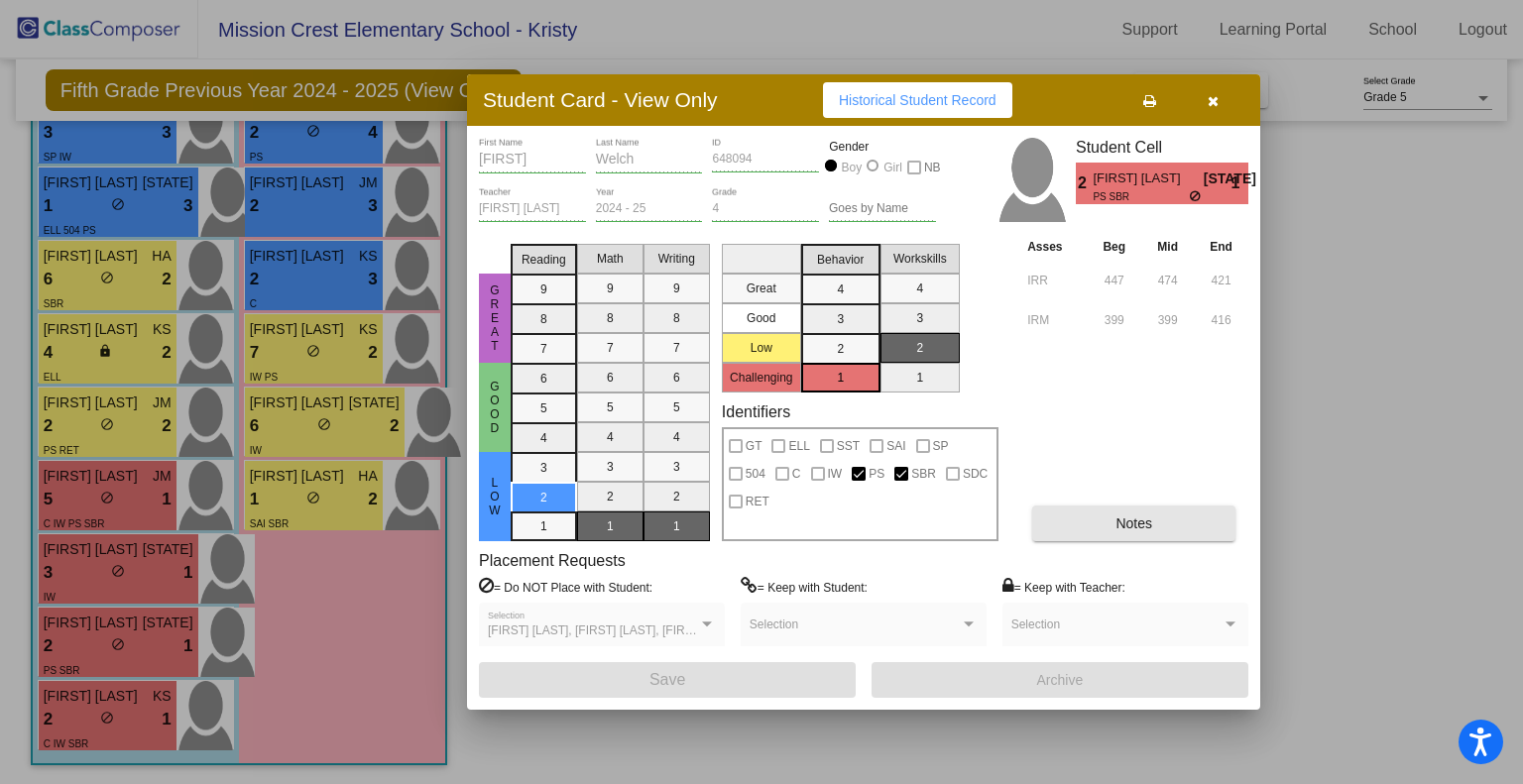 click on "Notes" at bounding box center [1133, 523] 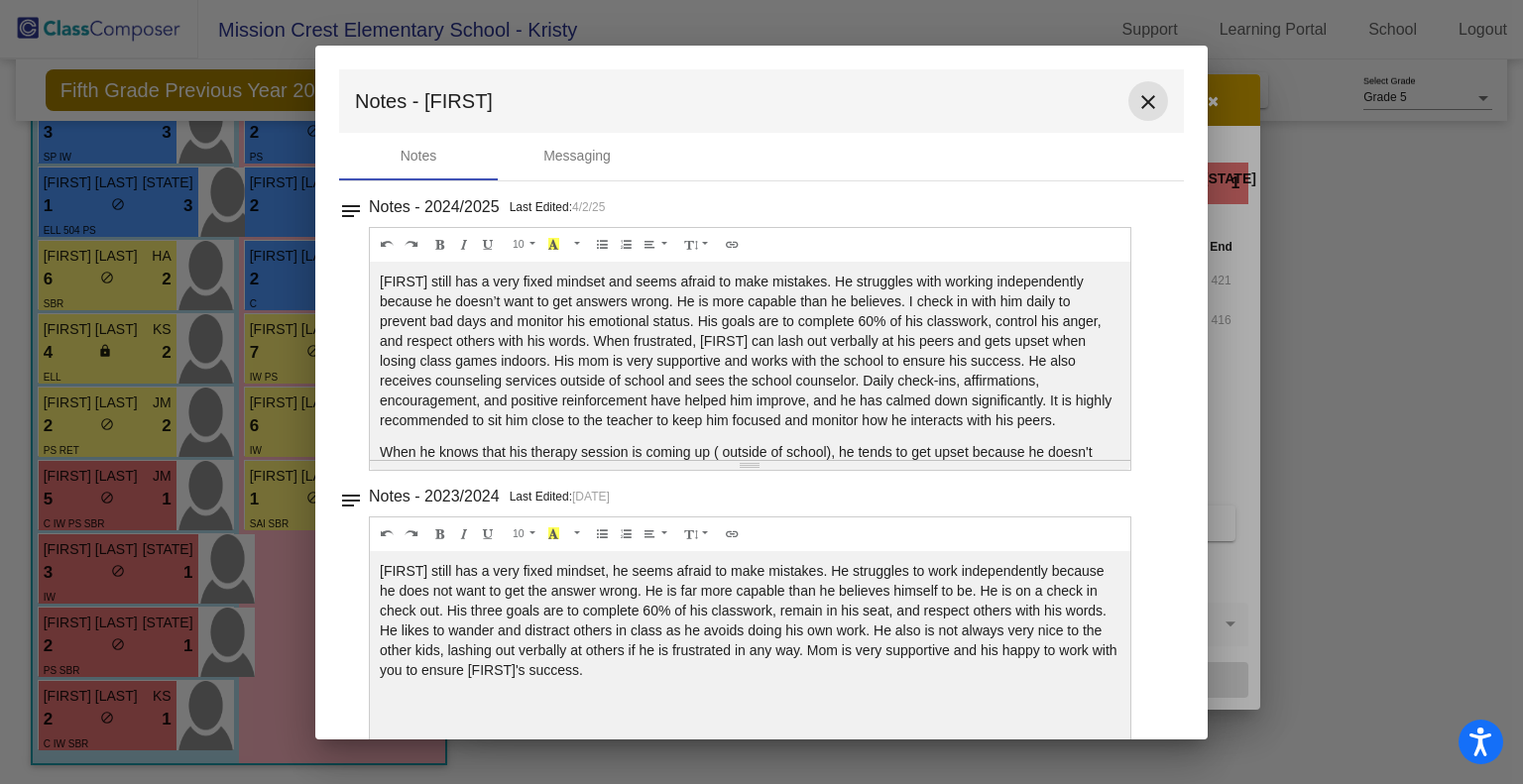click on "close" at bounding box center [1148, 102] 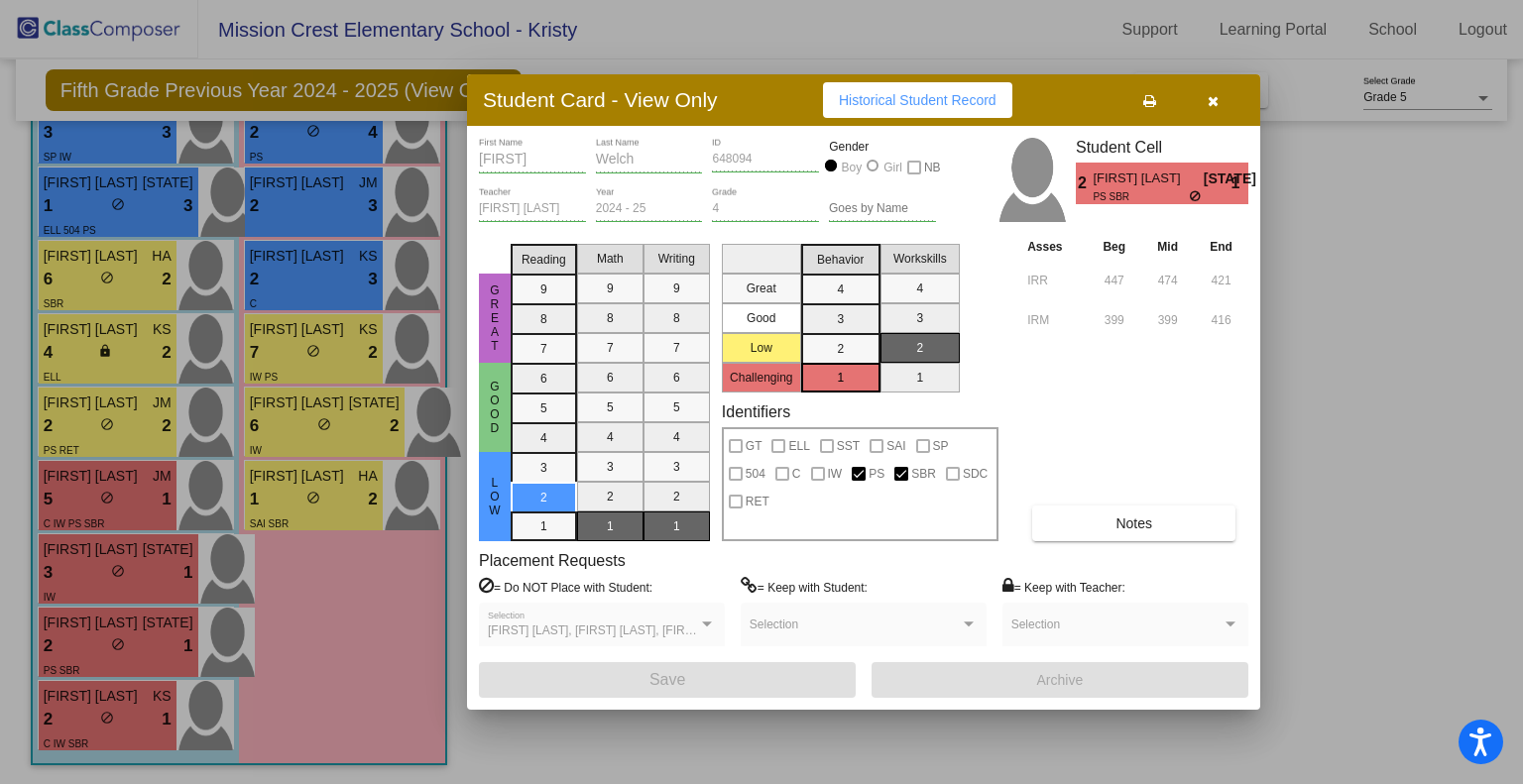 click at bounding box center (1213, 100) 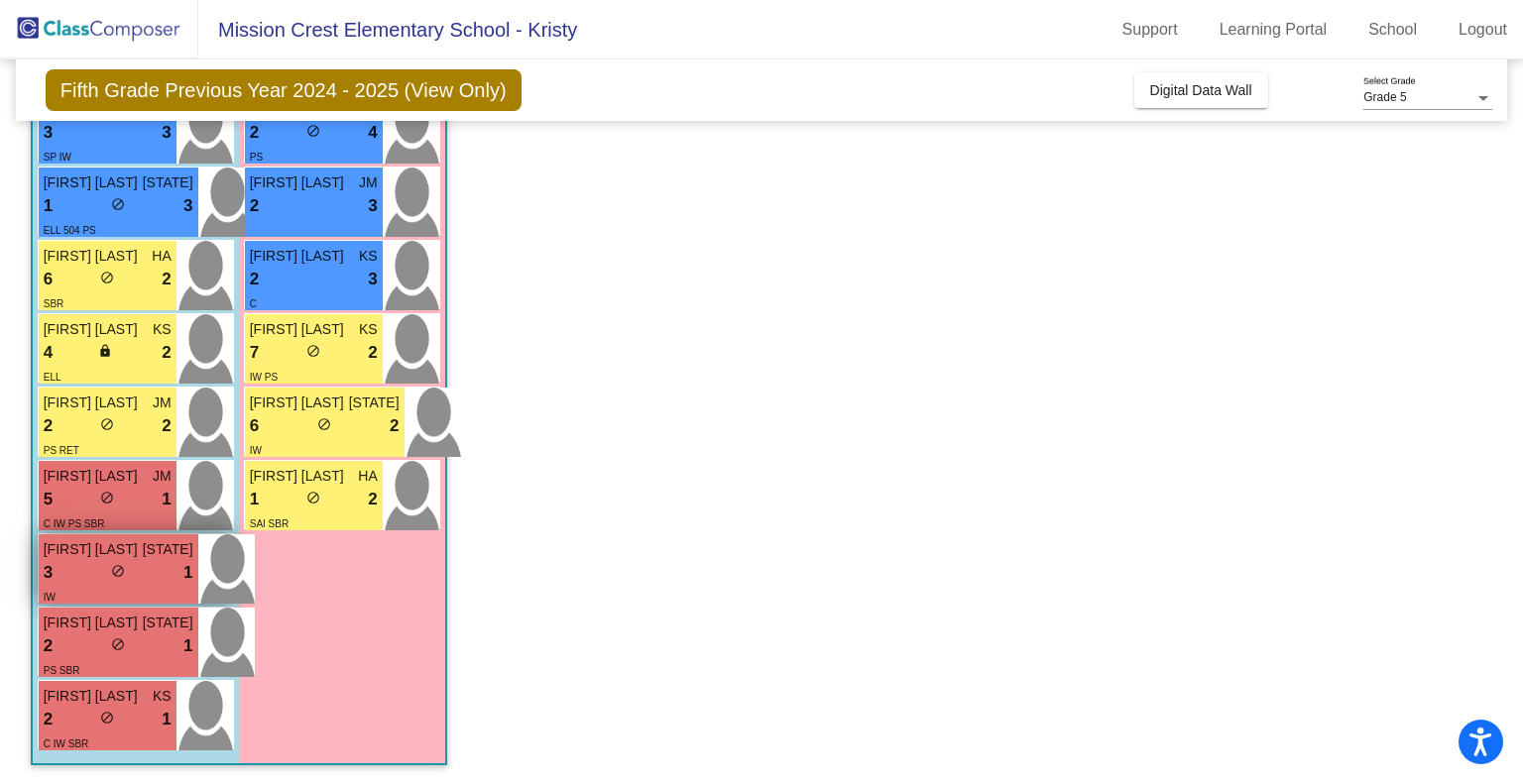 click on "do_not_disturb_alt" at bounding box center [118, 571] 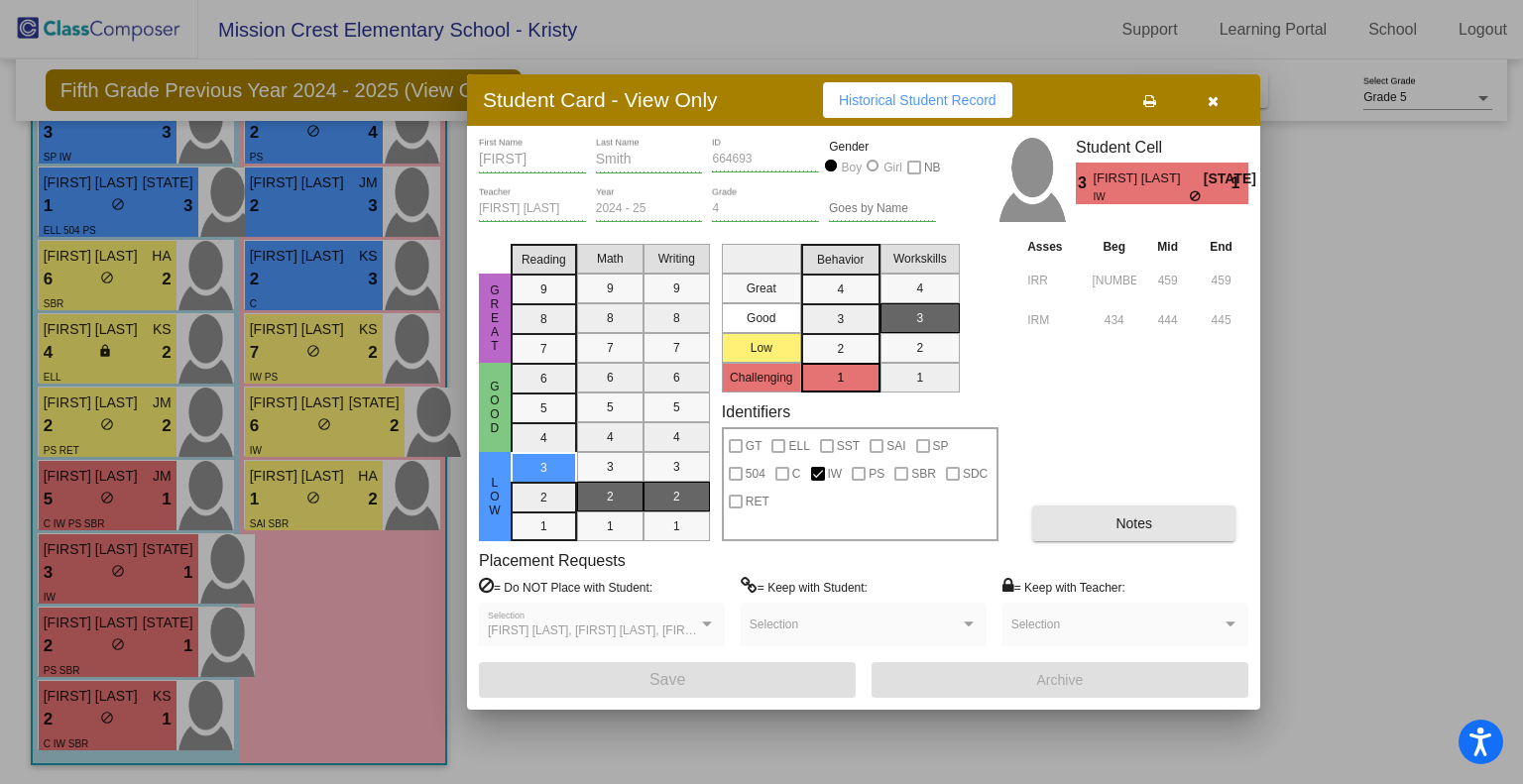 click on "Notes" at bounding box center (1133, 523) 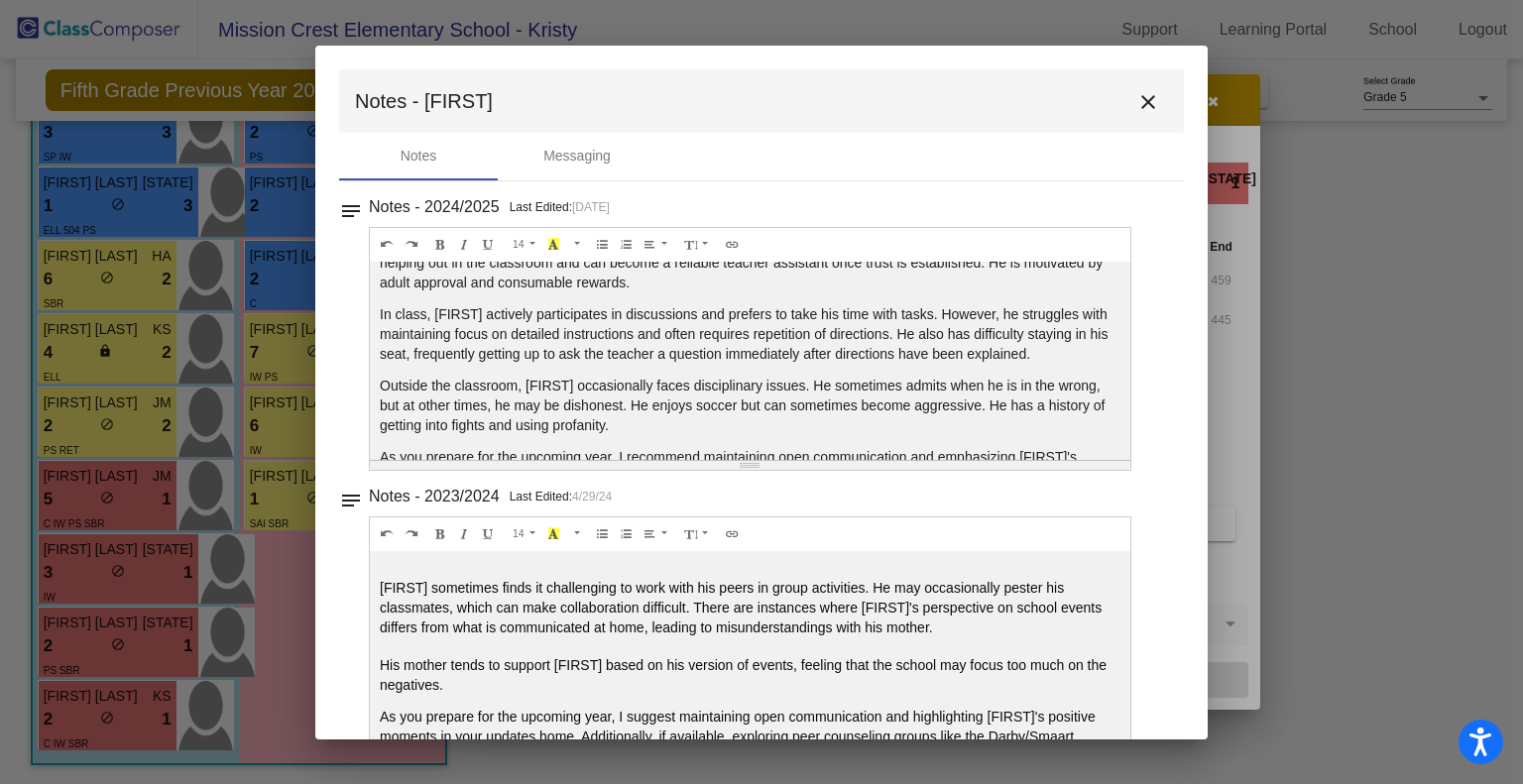 scroll, scrollTop: 131, scrollLeft: 0, axis: vertical 